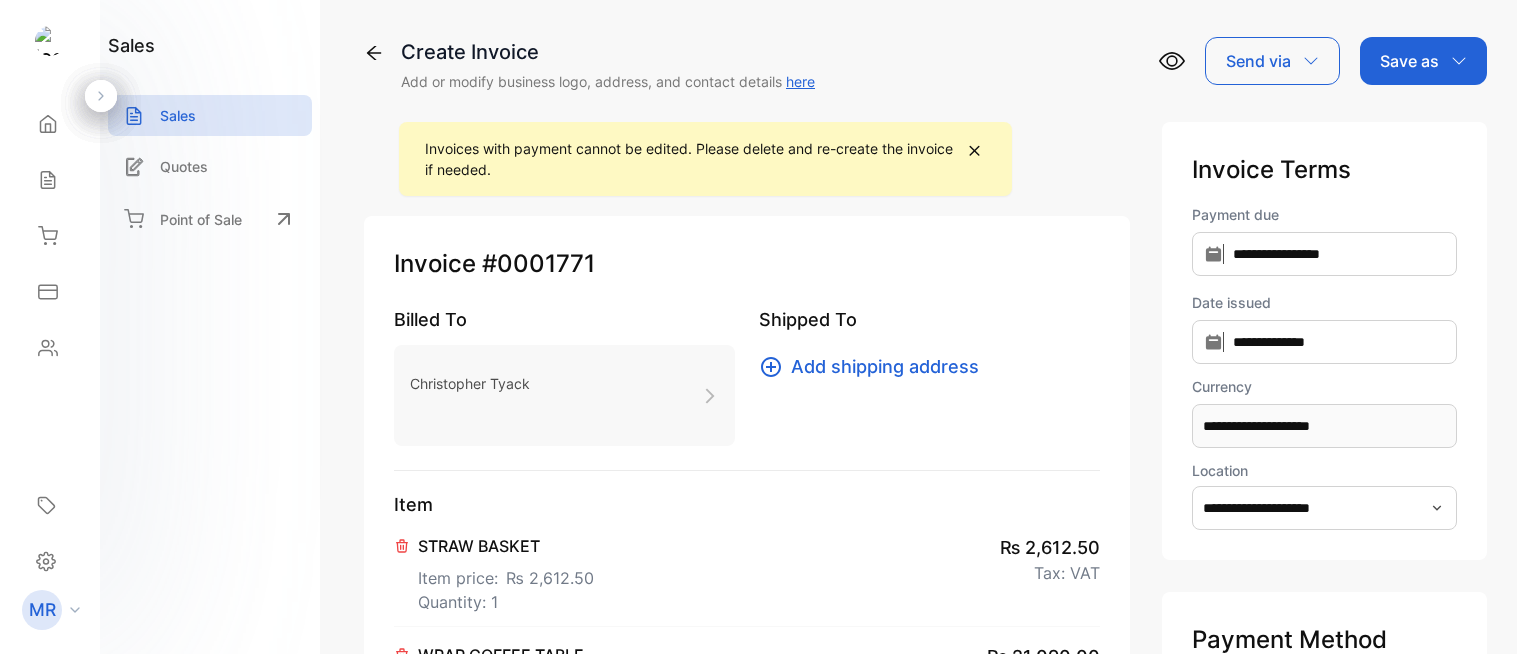 scroll, scrollTop: 0, scrollLeft: 0, axis: both 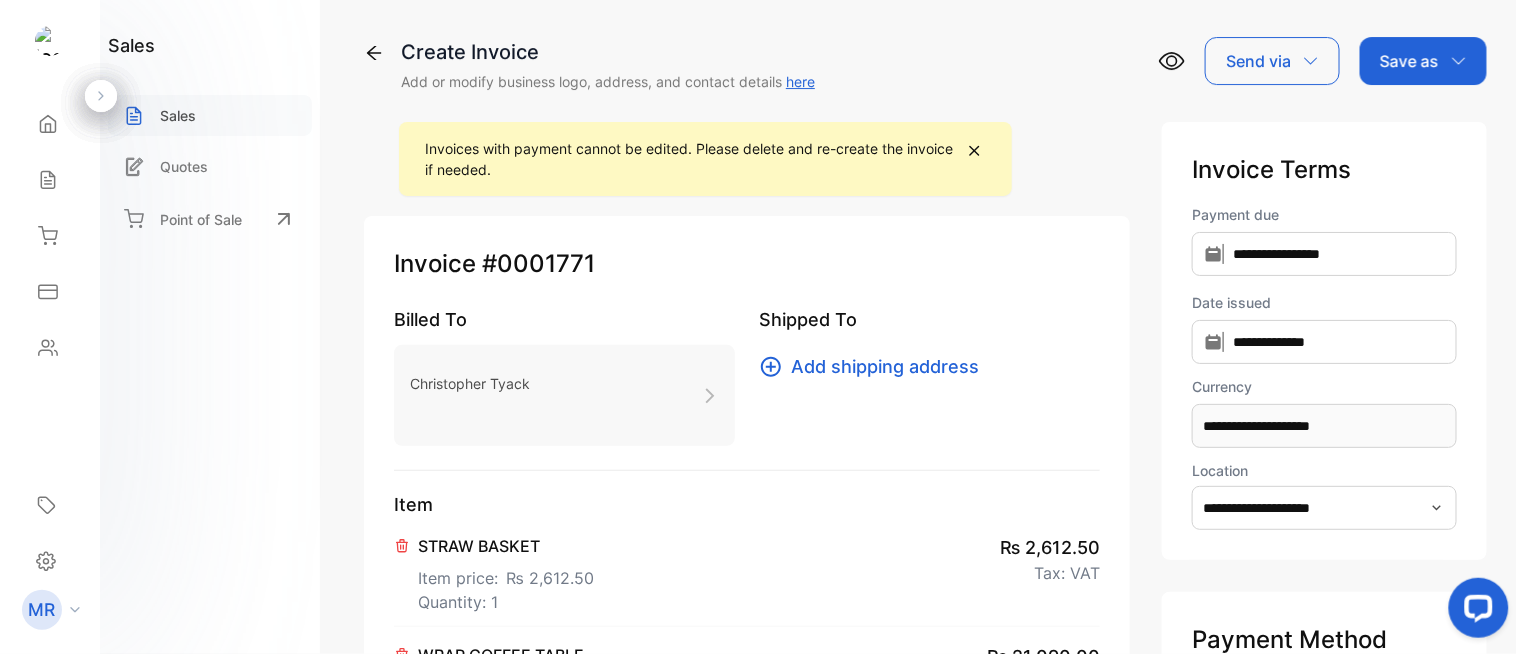 click on "Sales" at bounding box center (210, 115) 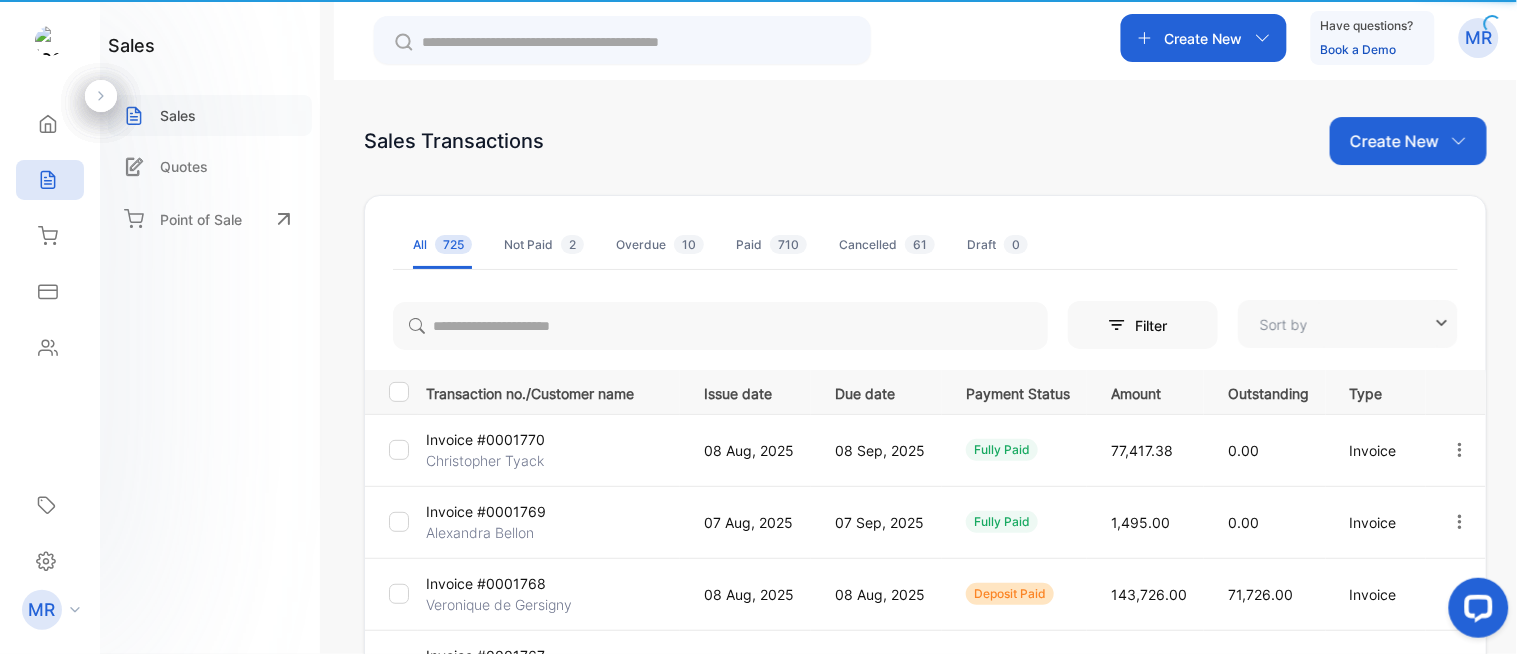 type on "**********" 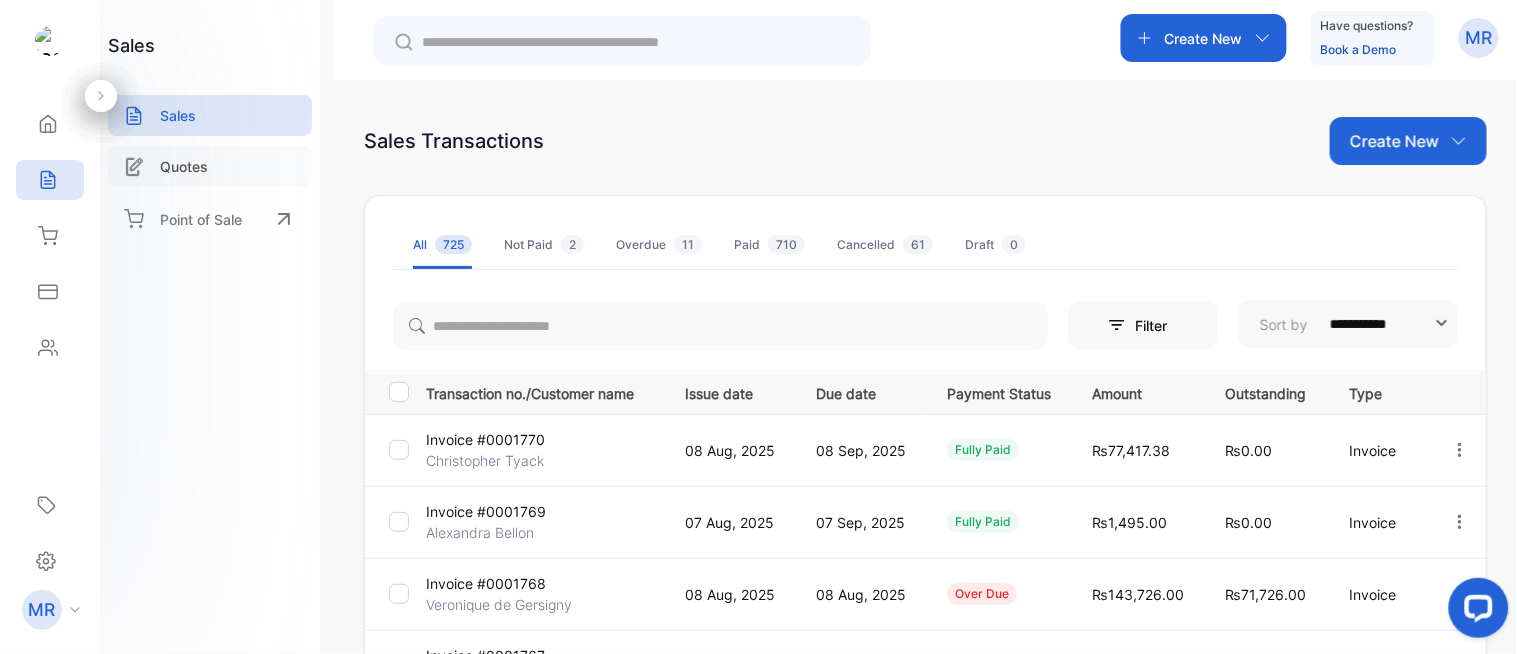 click on "Quotes" at bounding box center (184, 166) 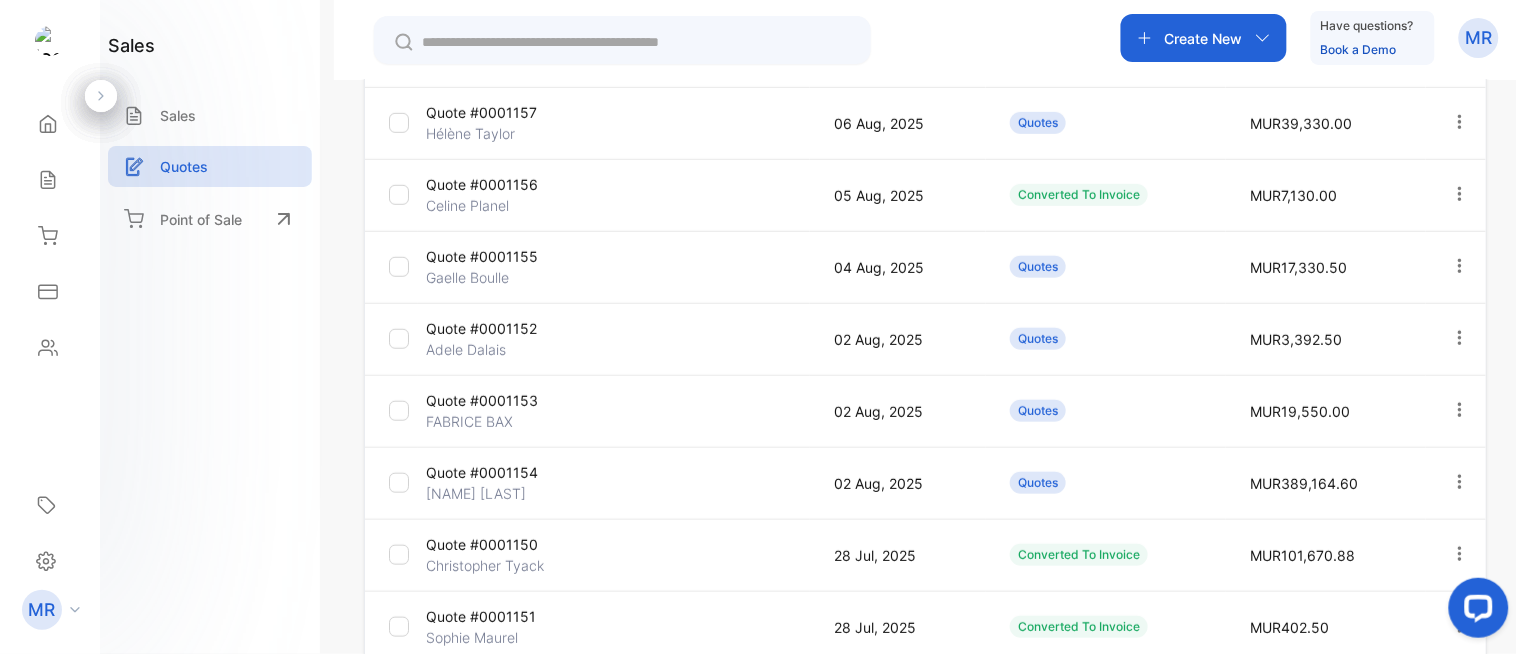 scroll, scrollTop: 0, scrollLeft: 0, axis: both 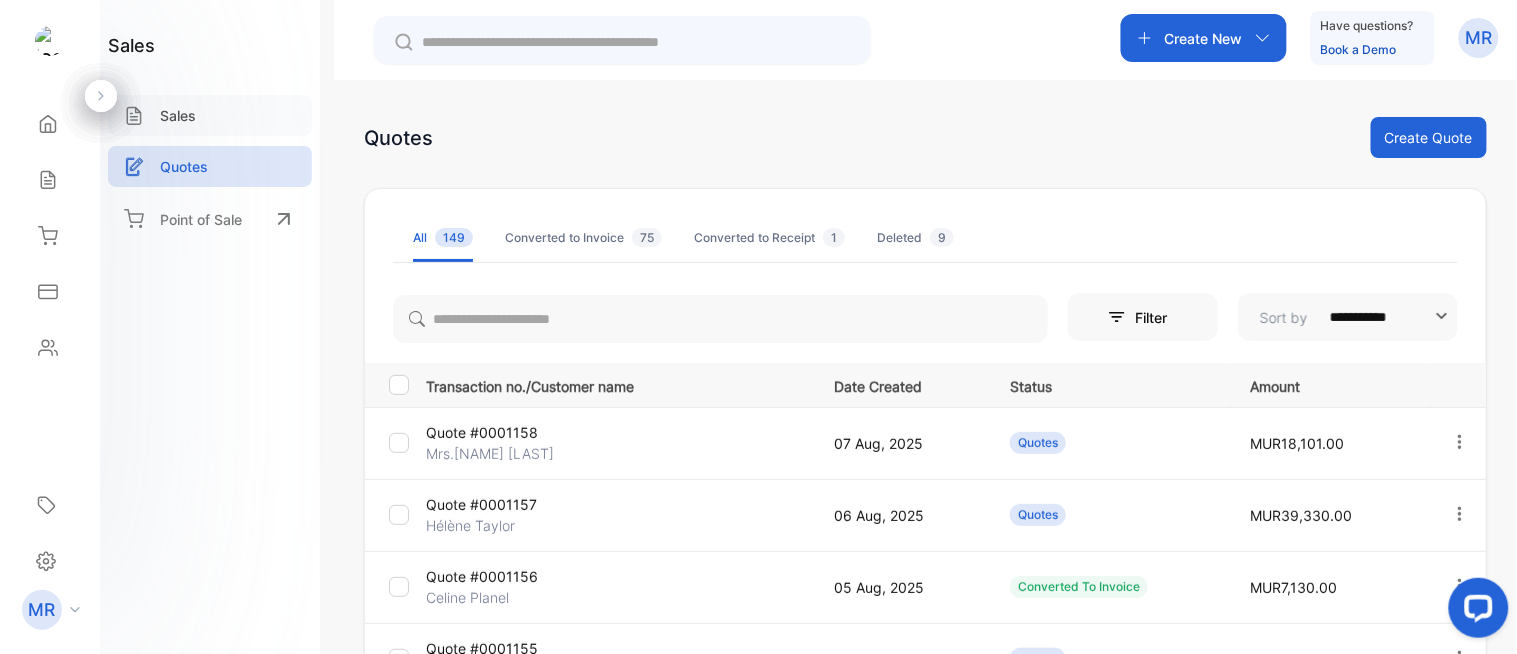 click on "Sales" at bounding box center [210, 115] 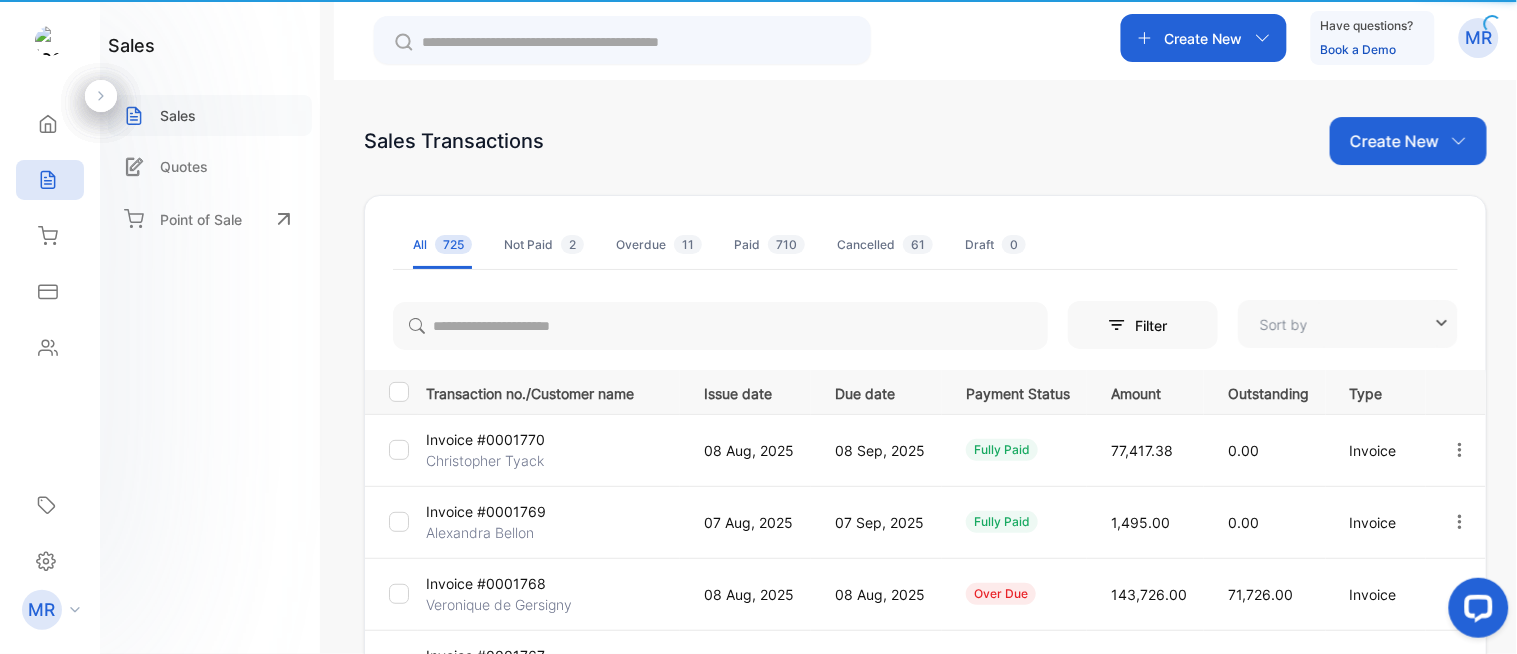 type on "**********" 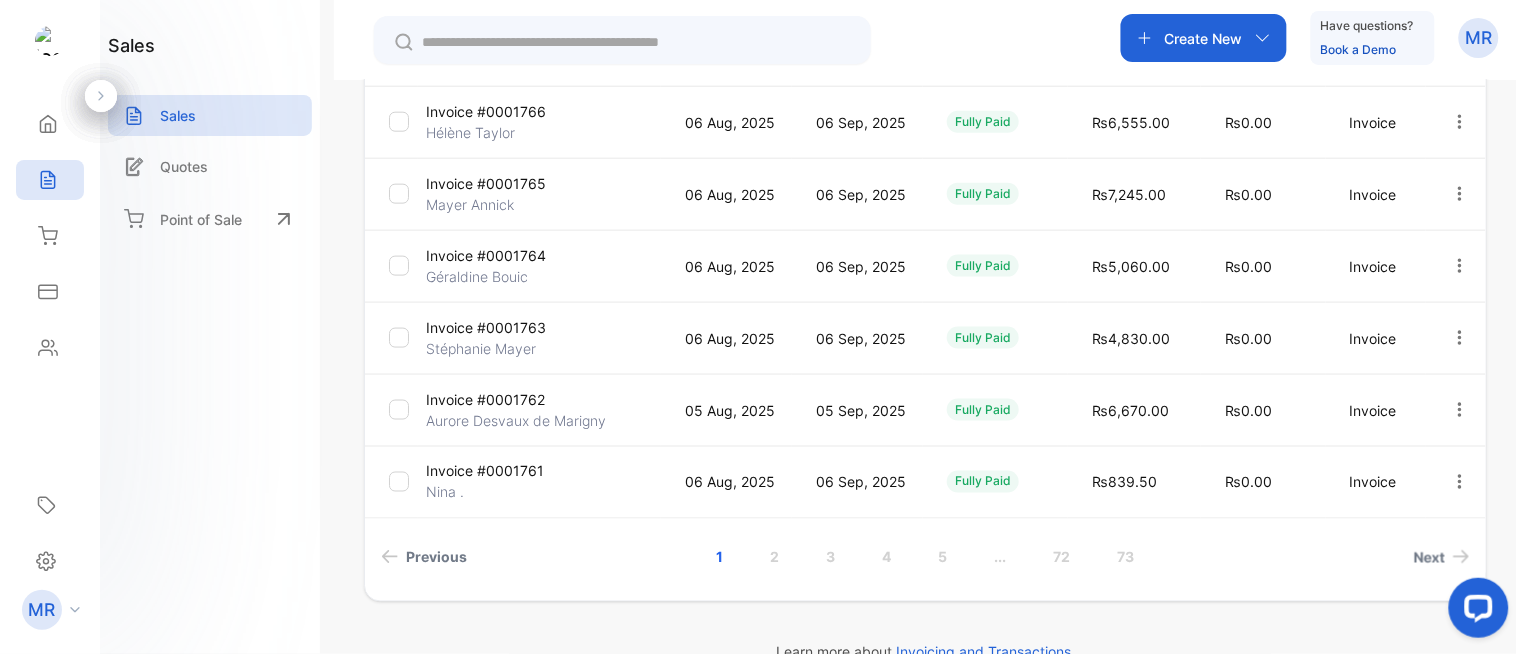 scroll, scrollTop: 617, scrollLeft: 0, axis: vertical 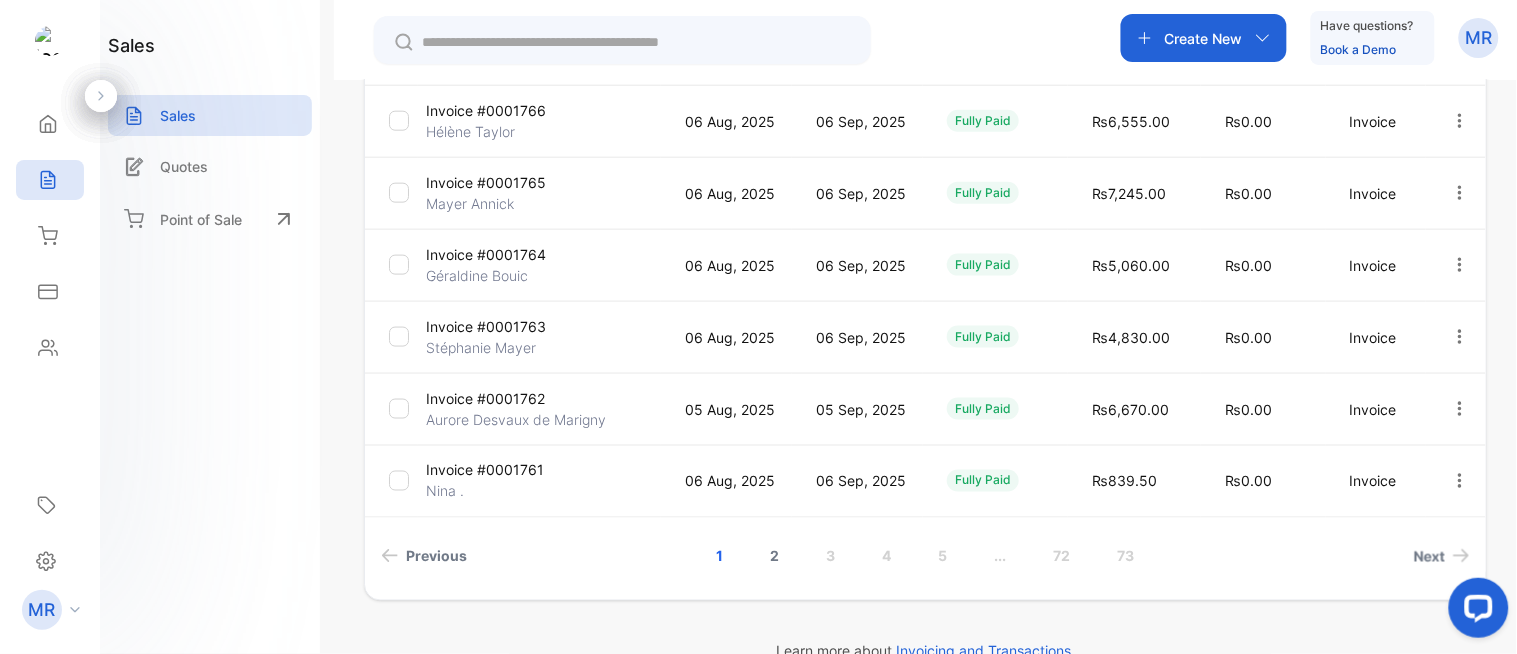 click on "2" at bounding box center [775, 556] 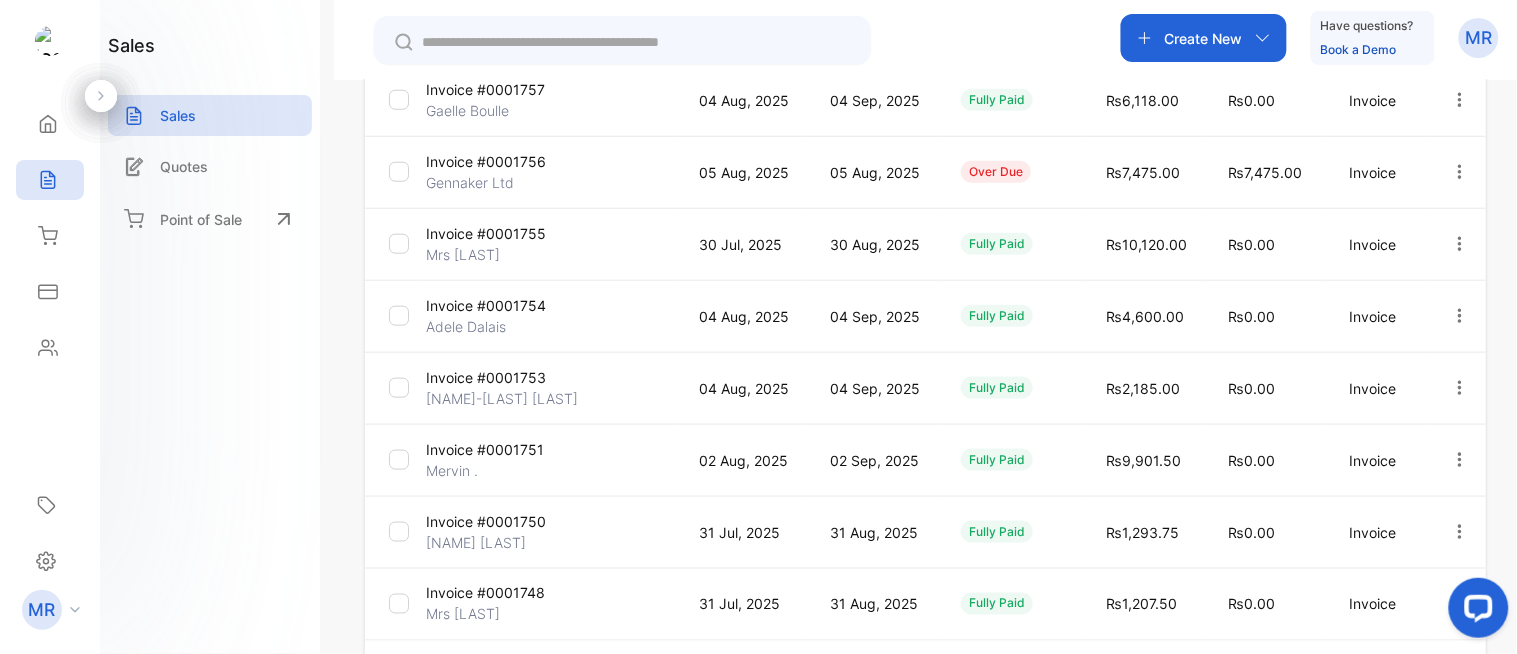 scroll, scrollTop: 656, scrollLeft: 0, axis: vertical 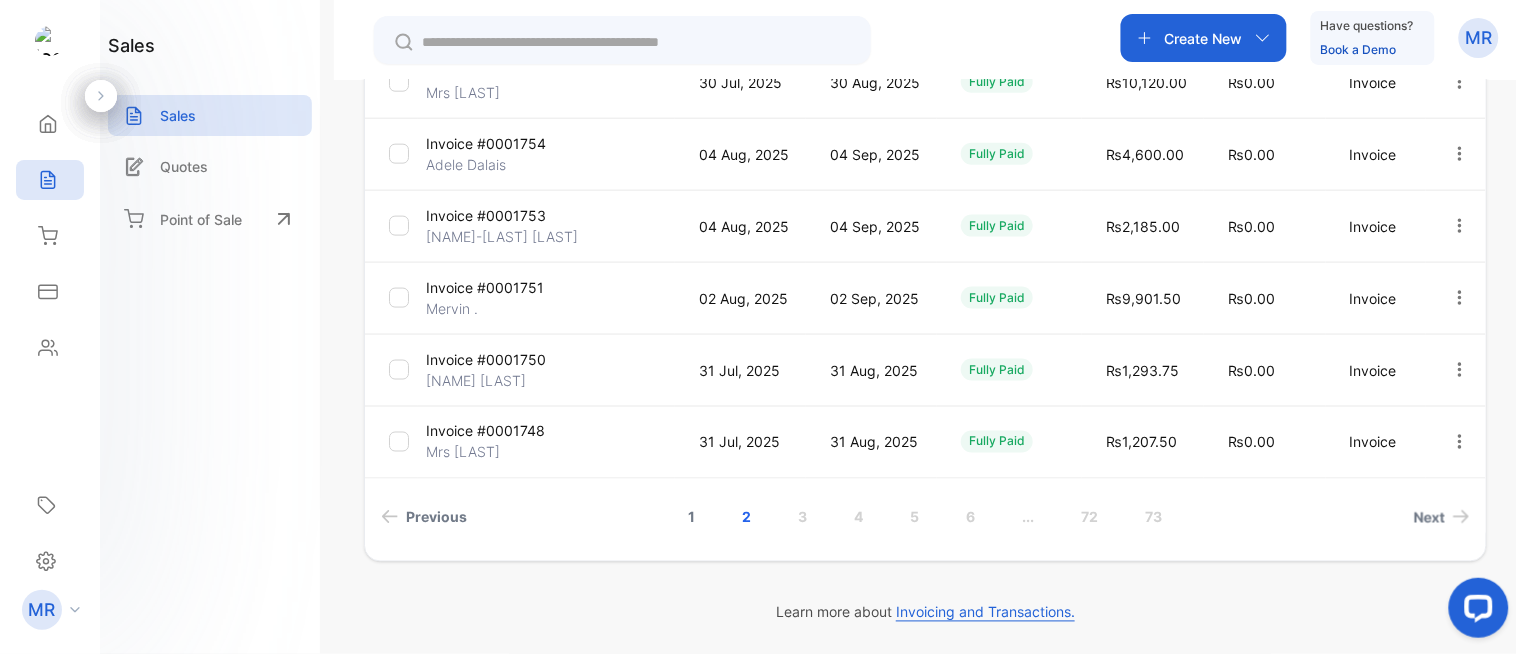 click on "1" at bounding box center (692, 517) 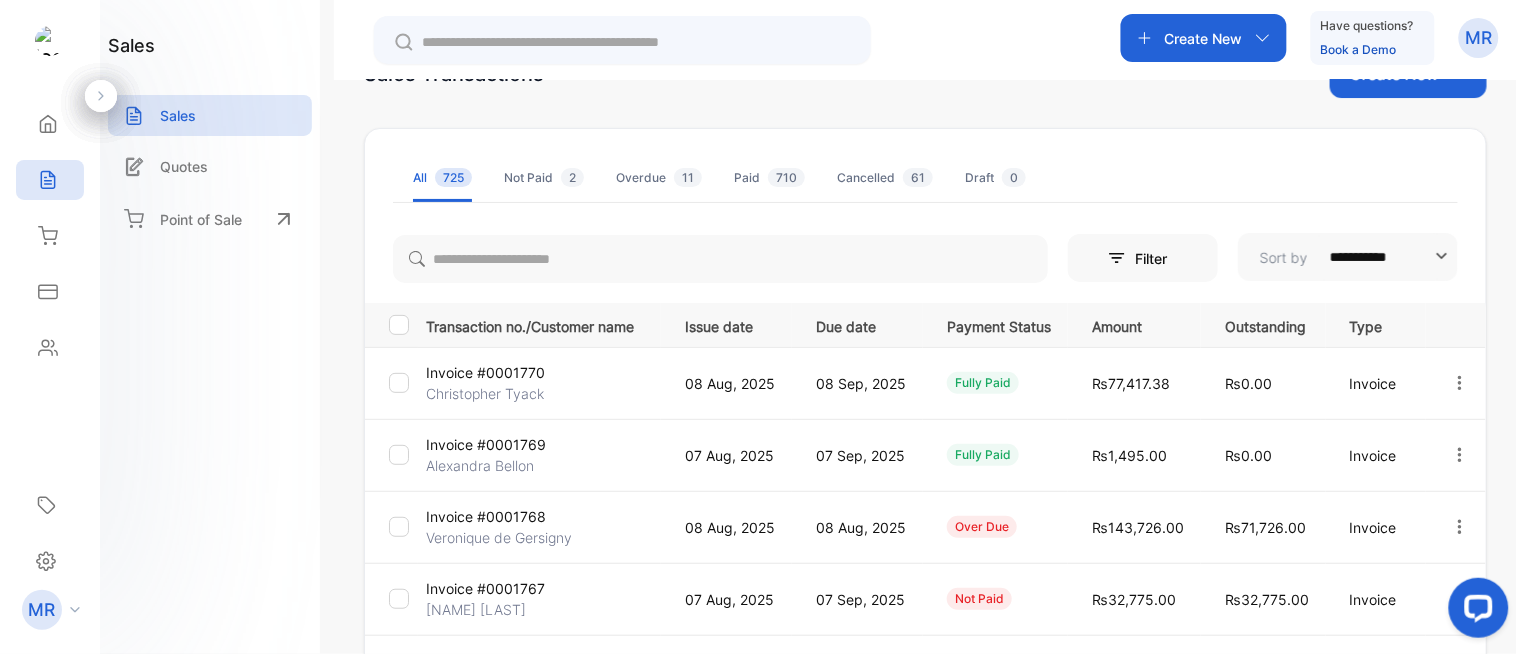 scroll, scrollTop: 0, scrollLeft: 0, axis: both 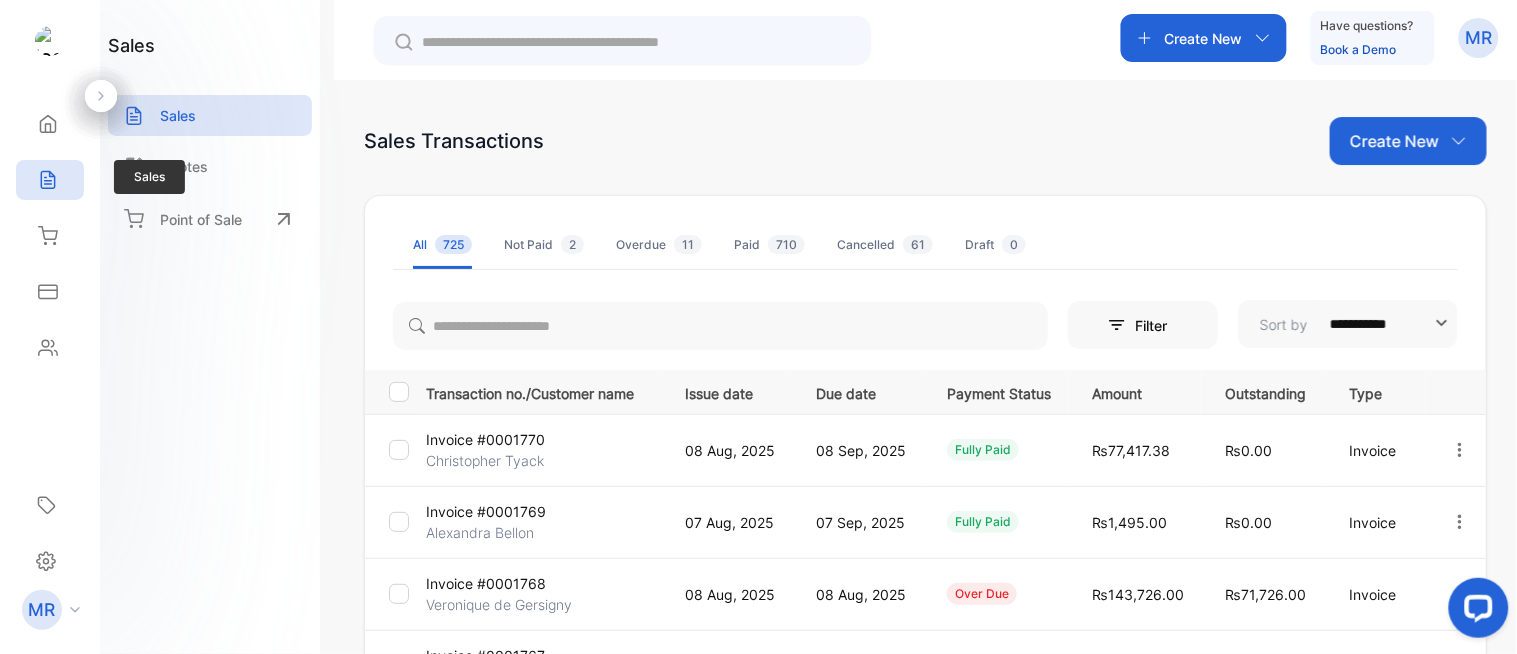 click on "Sales Sales" at bounding box center [50, 180] 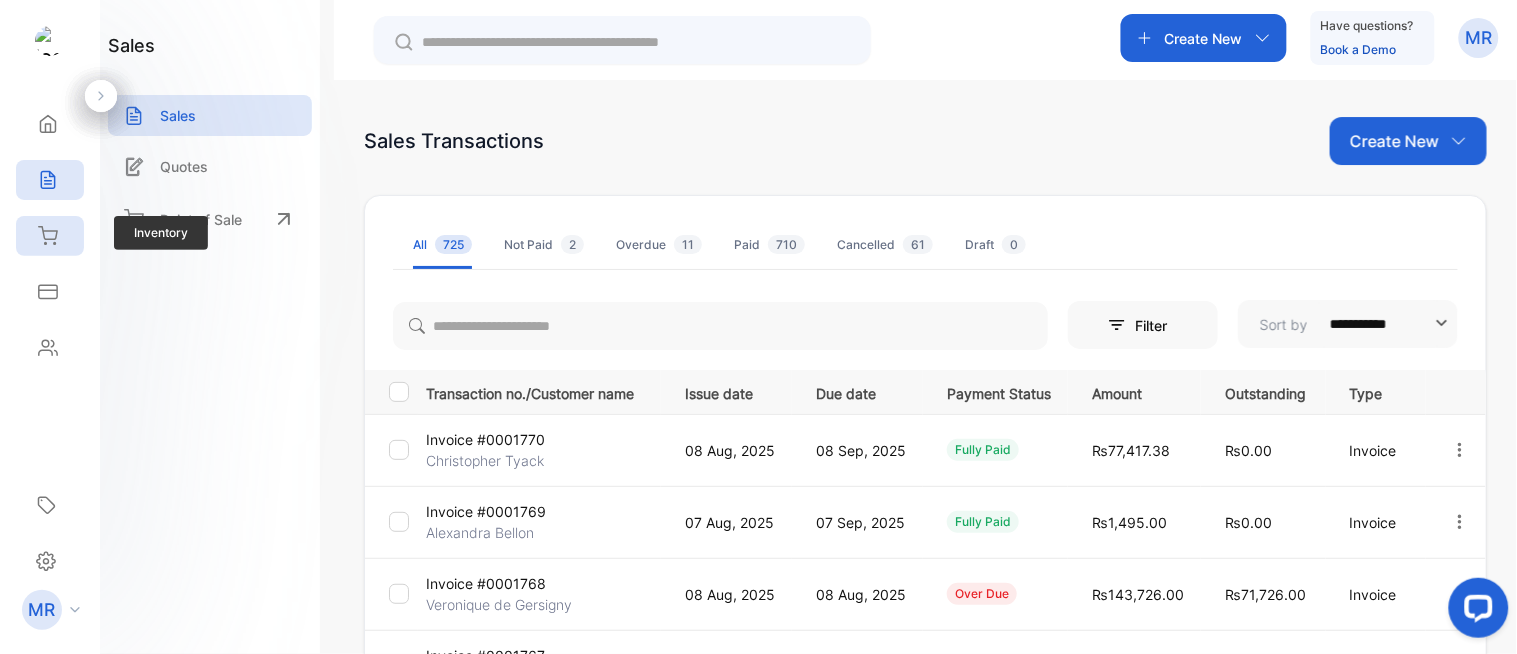 click 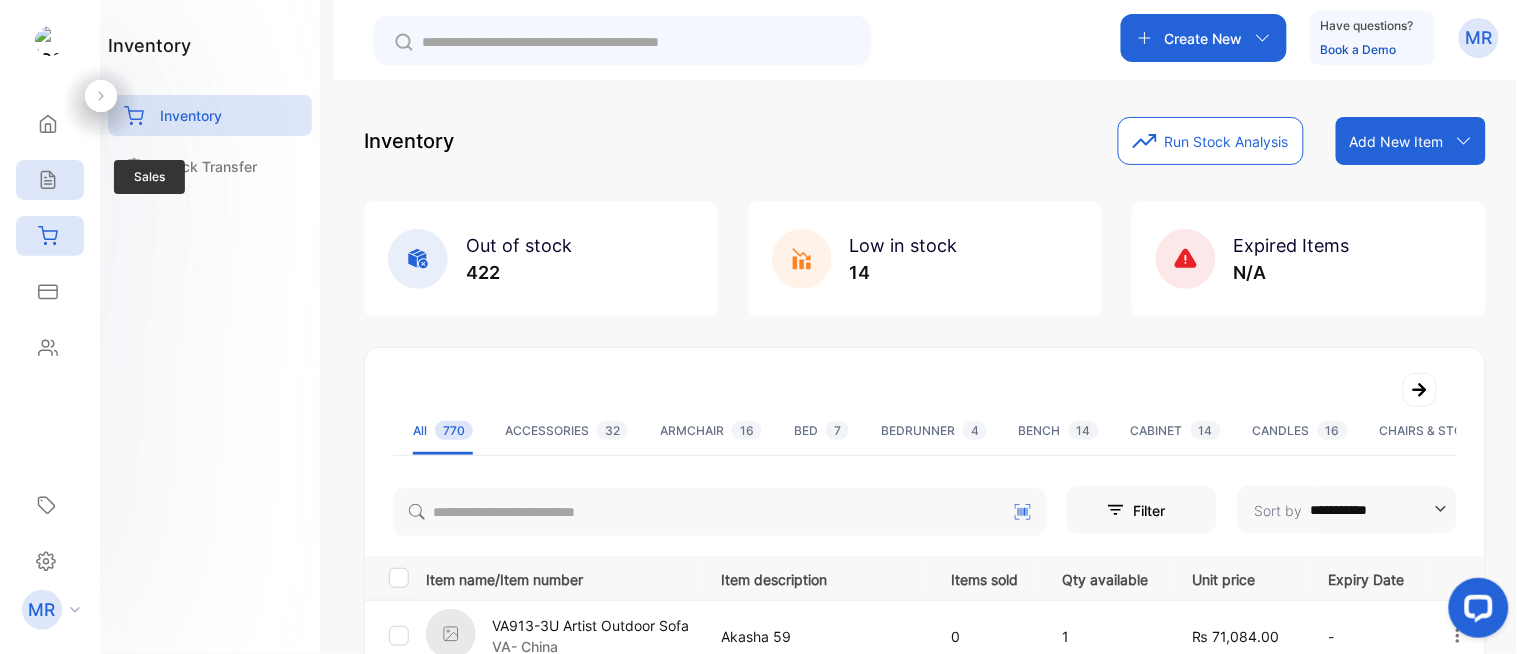 click 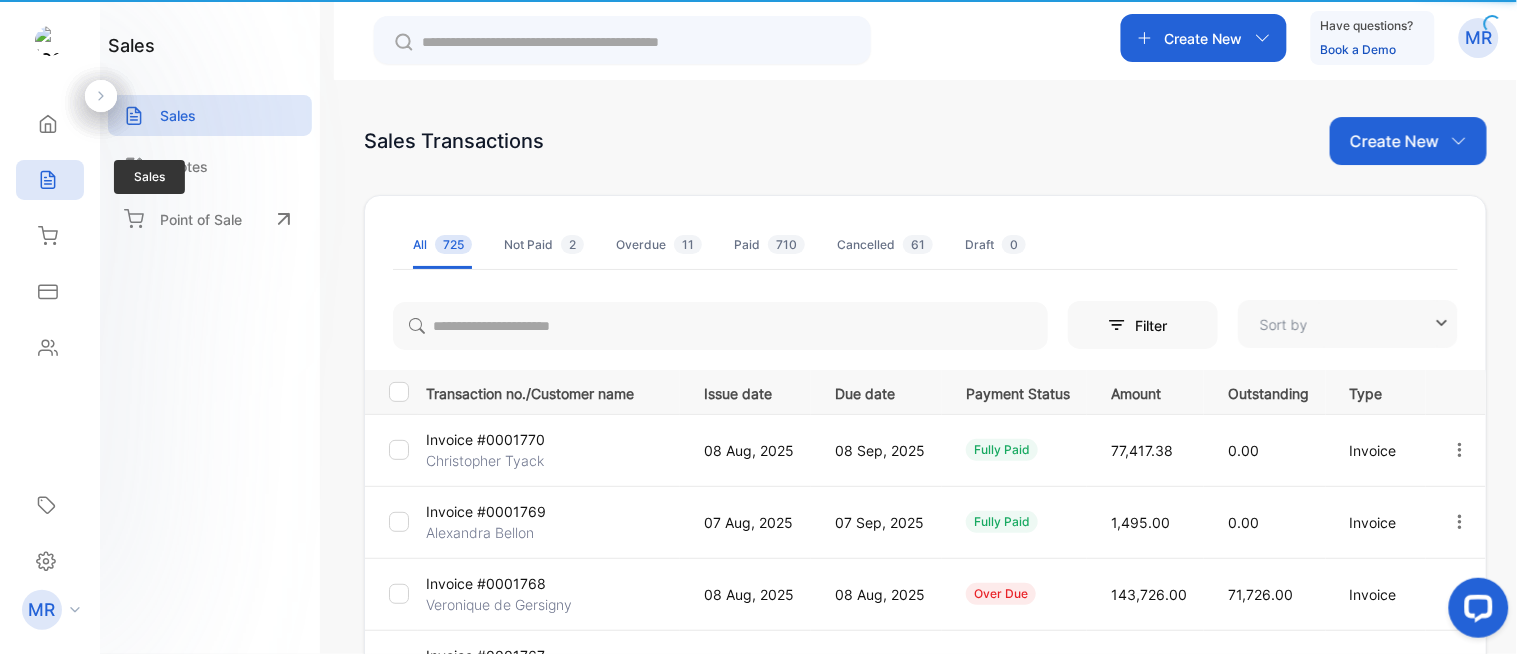 type on "**********" 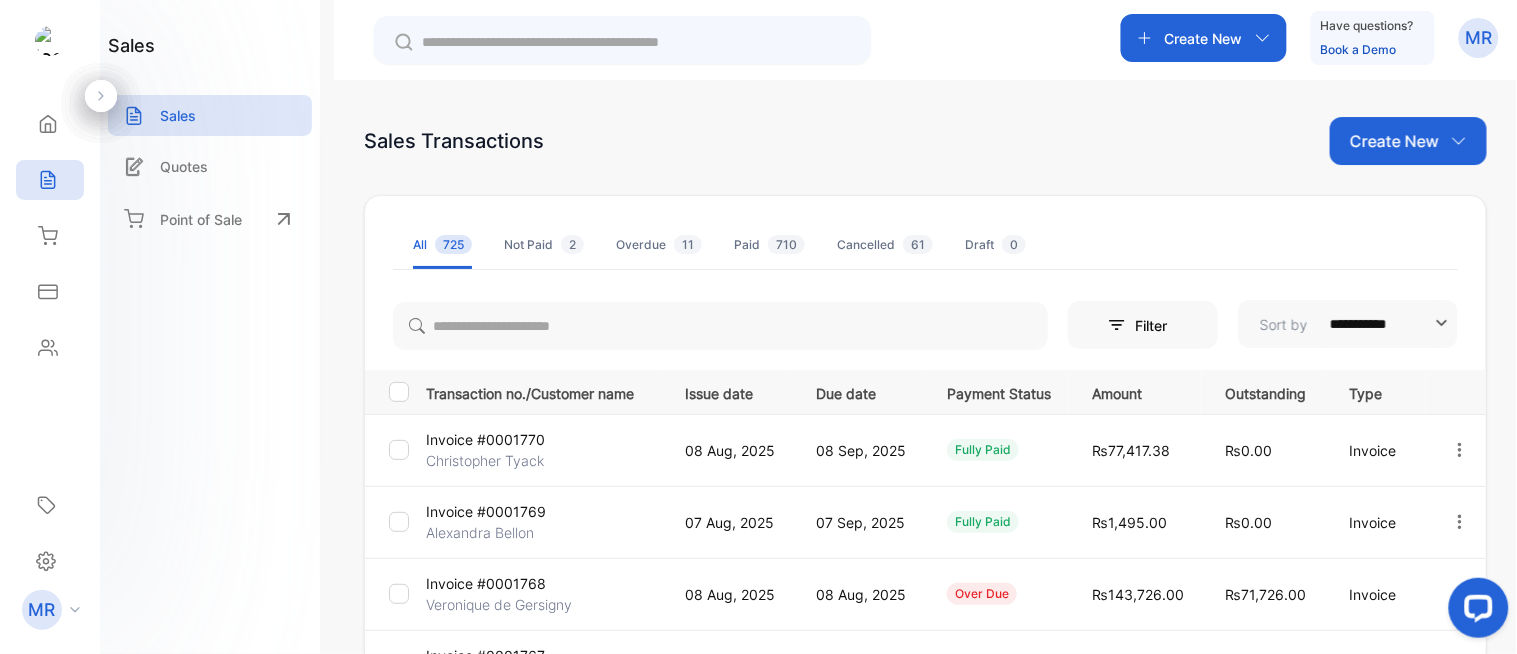 click on "Create New  Have questions? Book a Demo   MR" at bounding box center (925, 40) 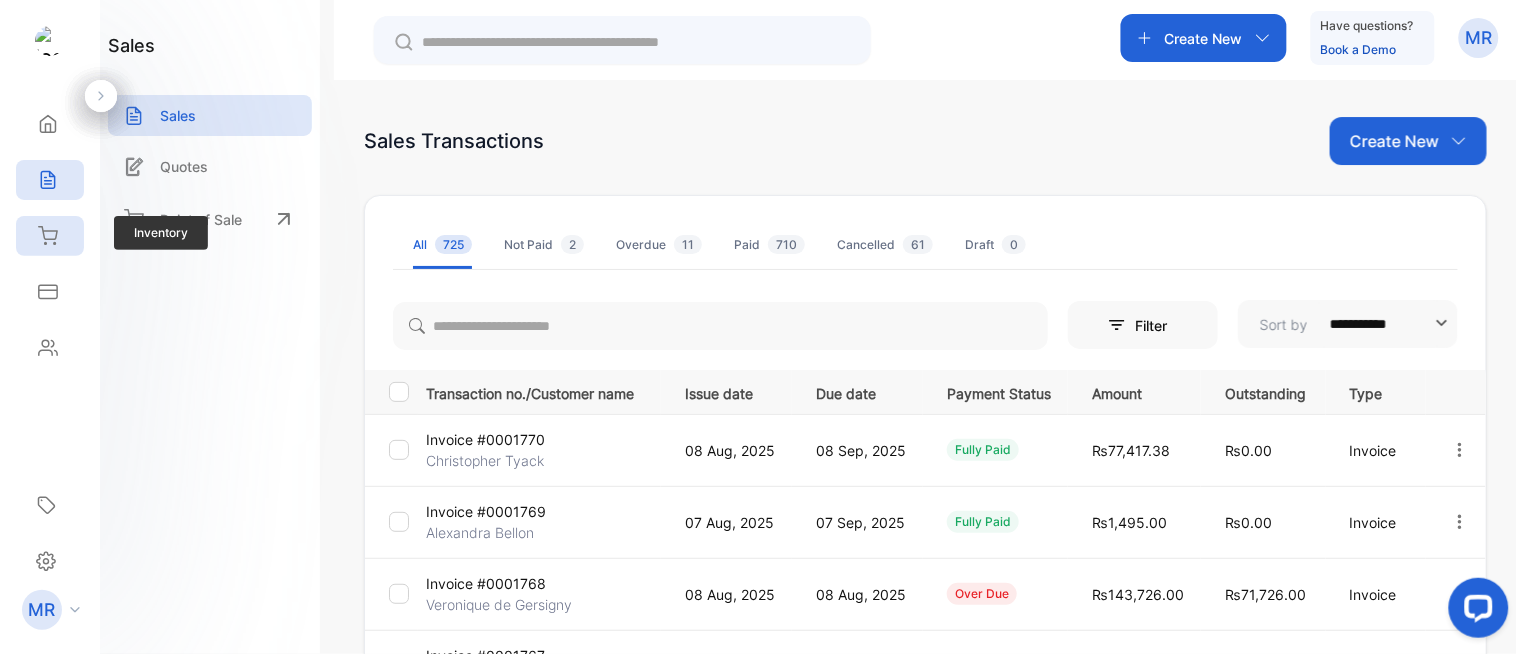 click on "Inventory" at bounding box center [50, 236] 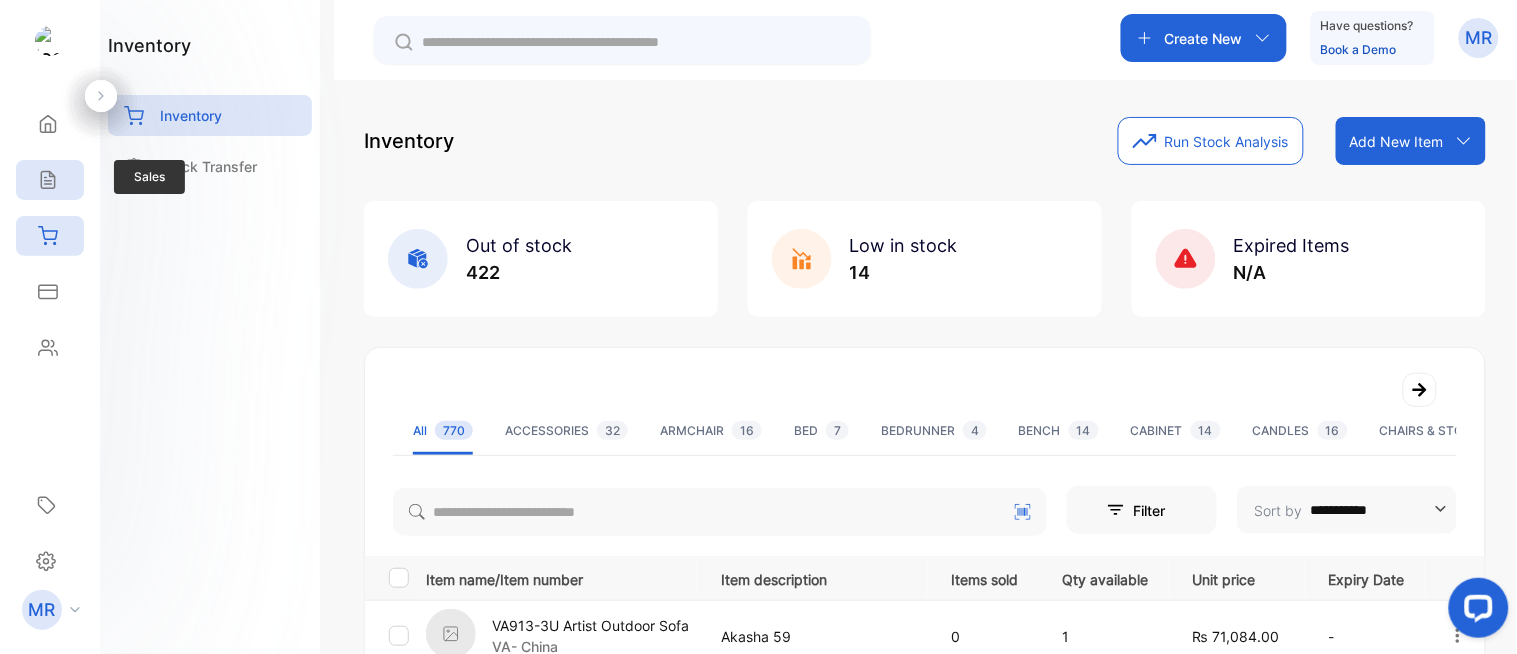 click 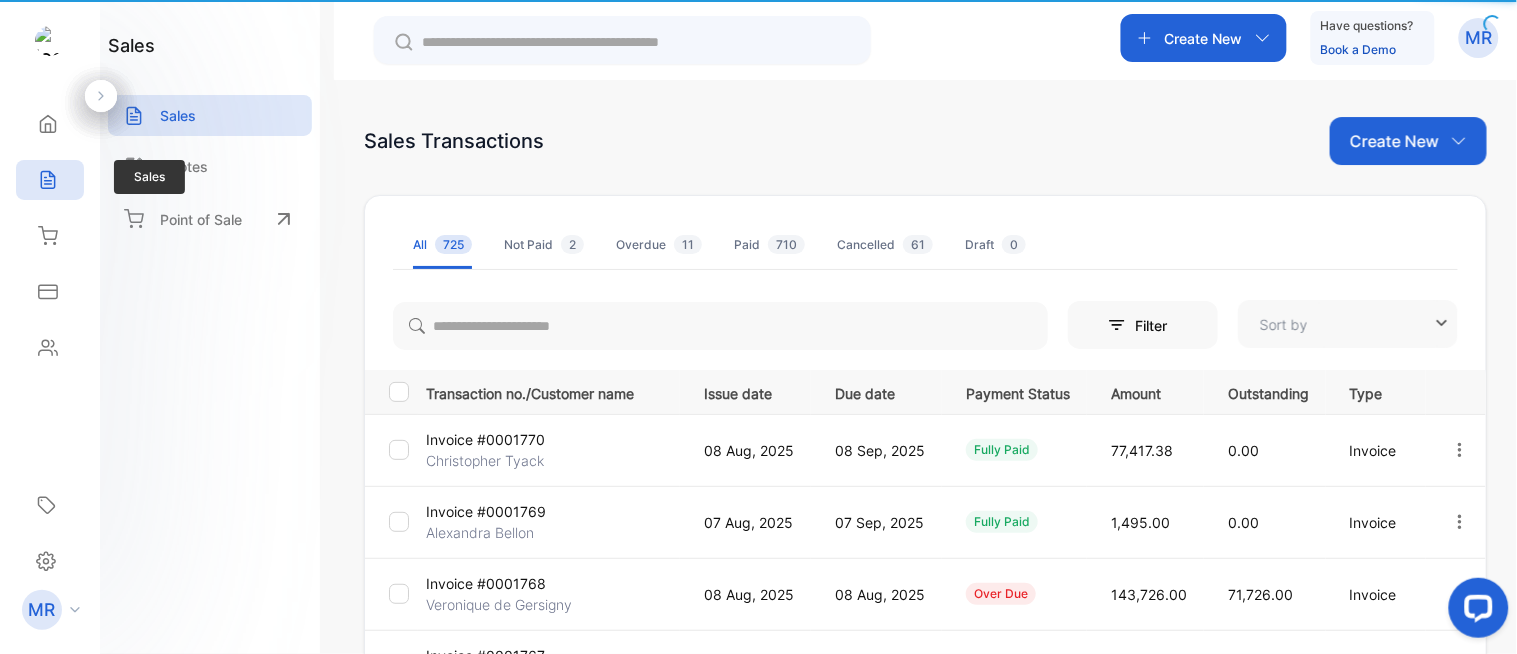 type on "**********" 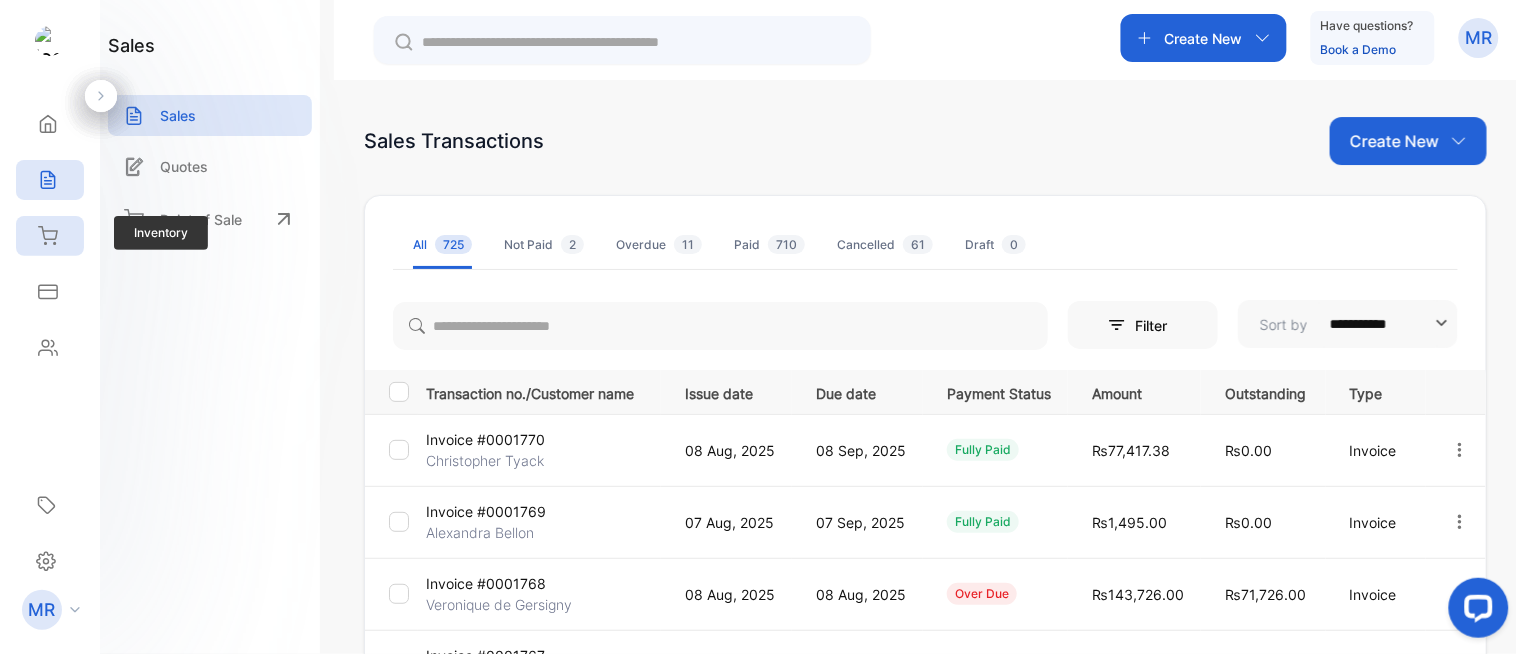 click on "Inventory" at bounding box center [50, 236] 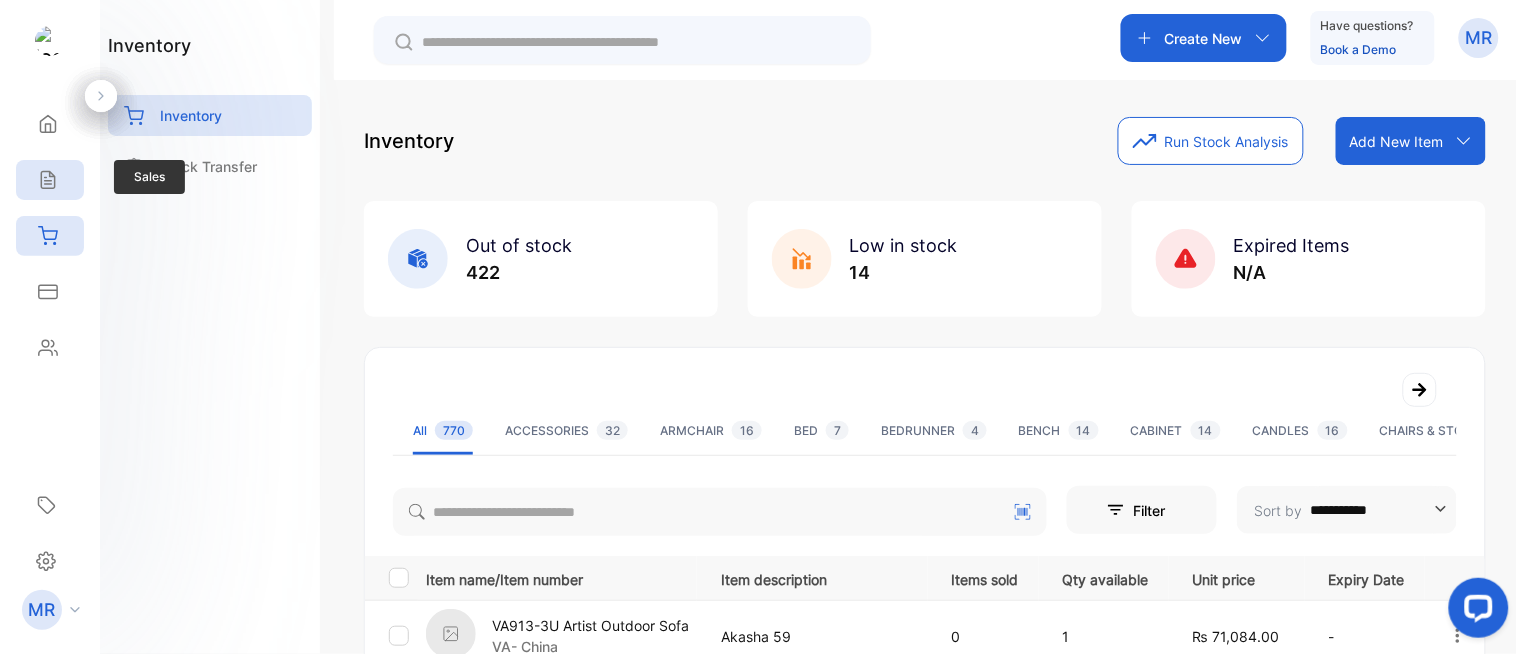 click 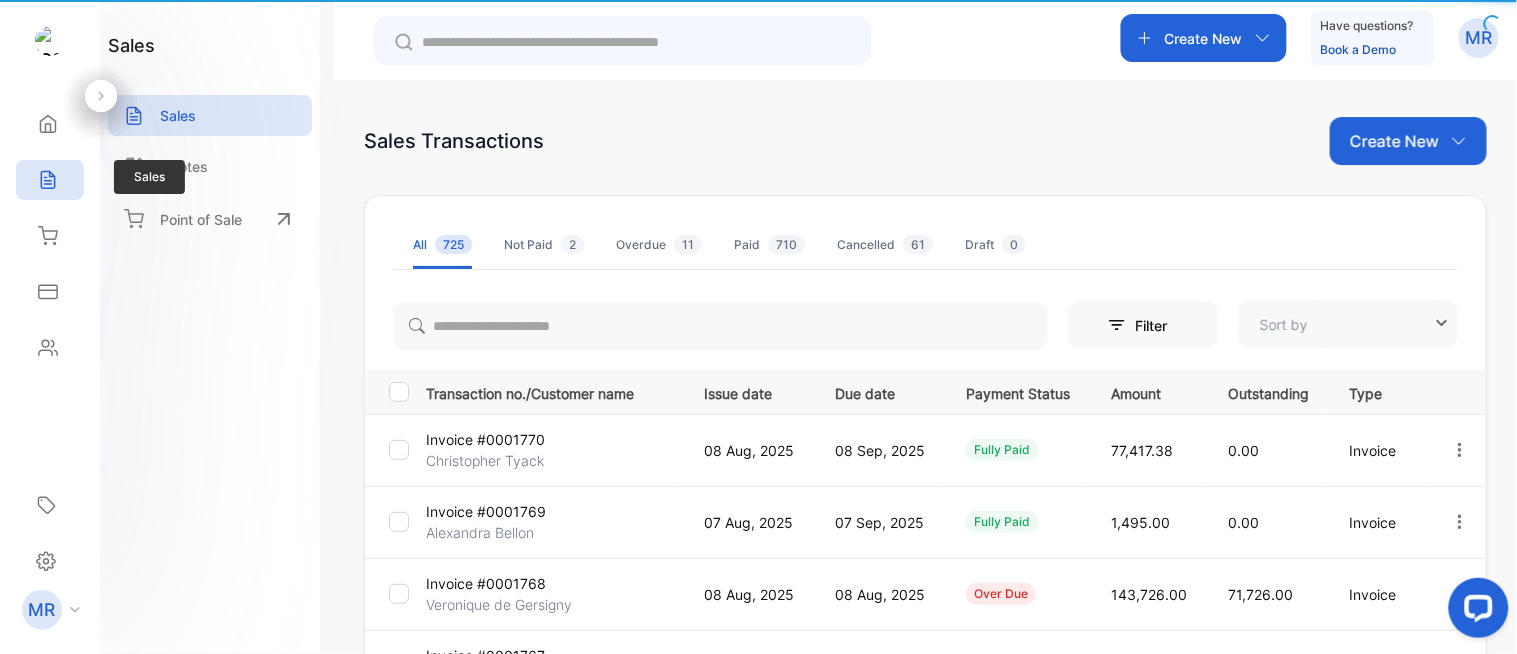 type on "**********" 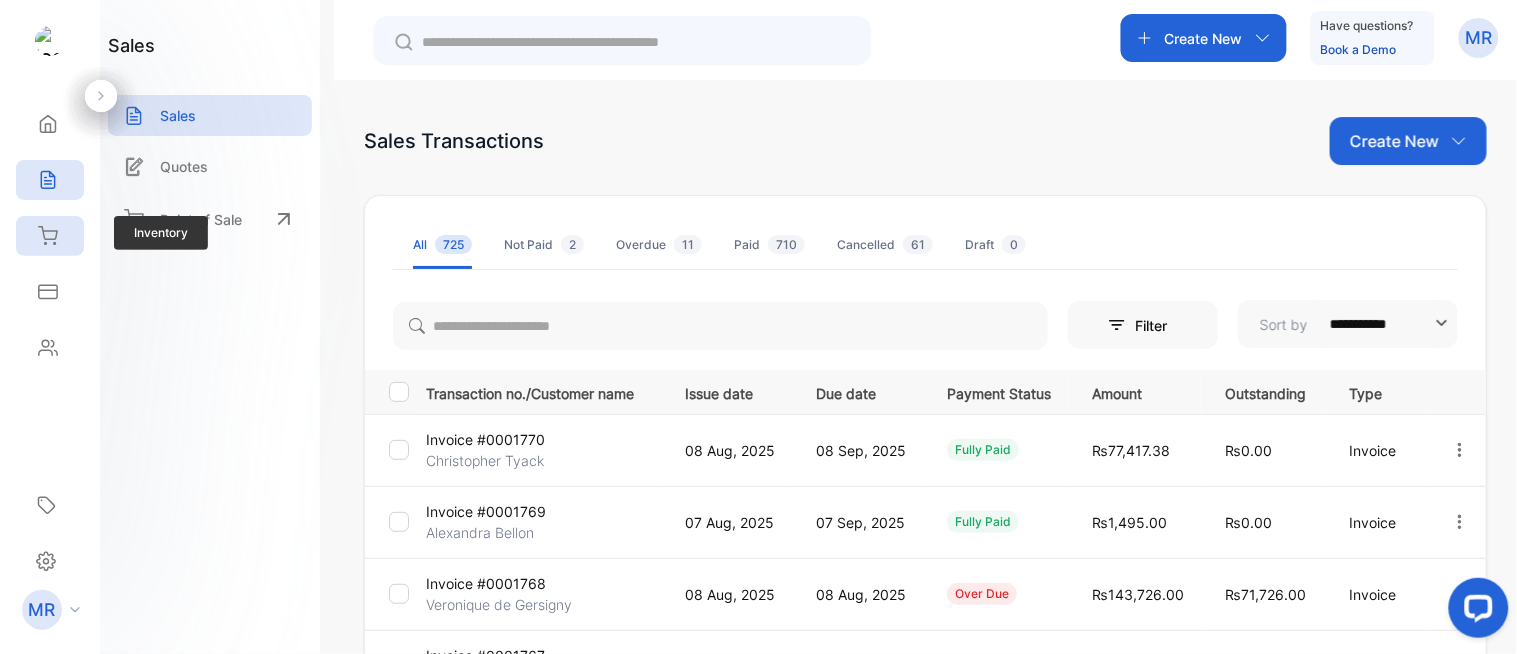 click on "Inventory" at bounding box center (50, 236) 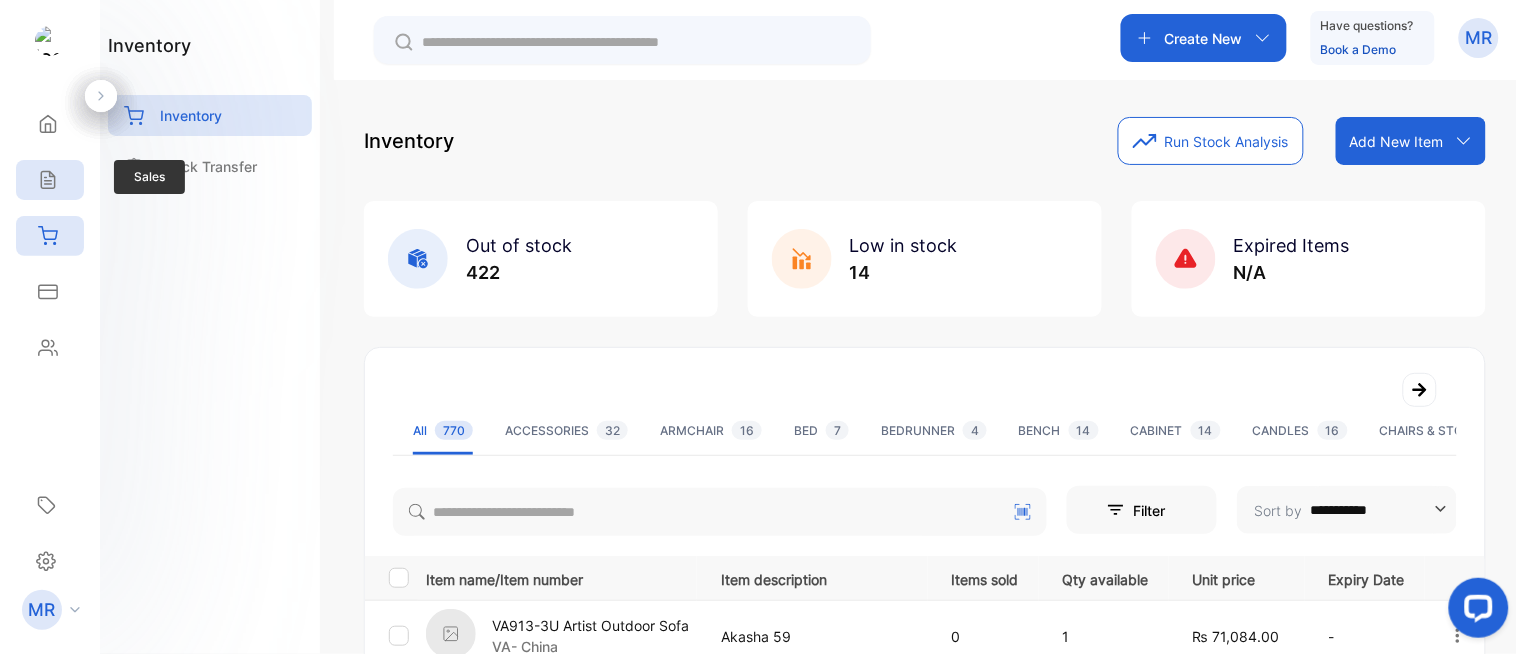 click 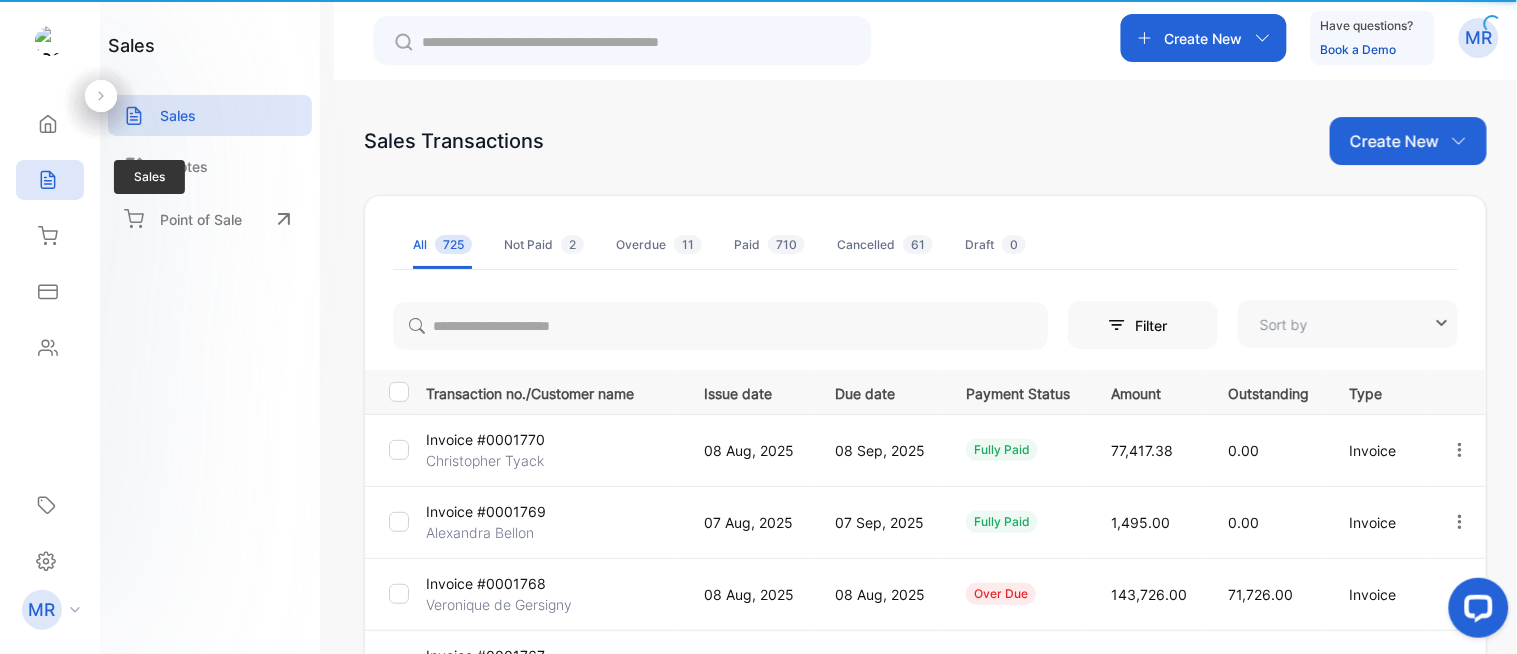 type on "**********" 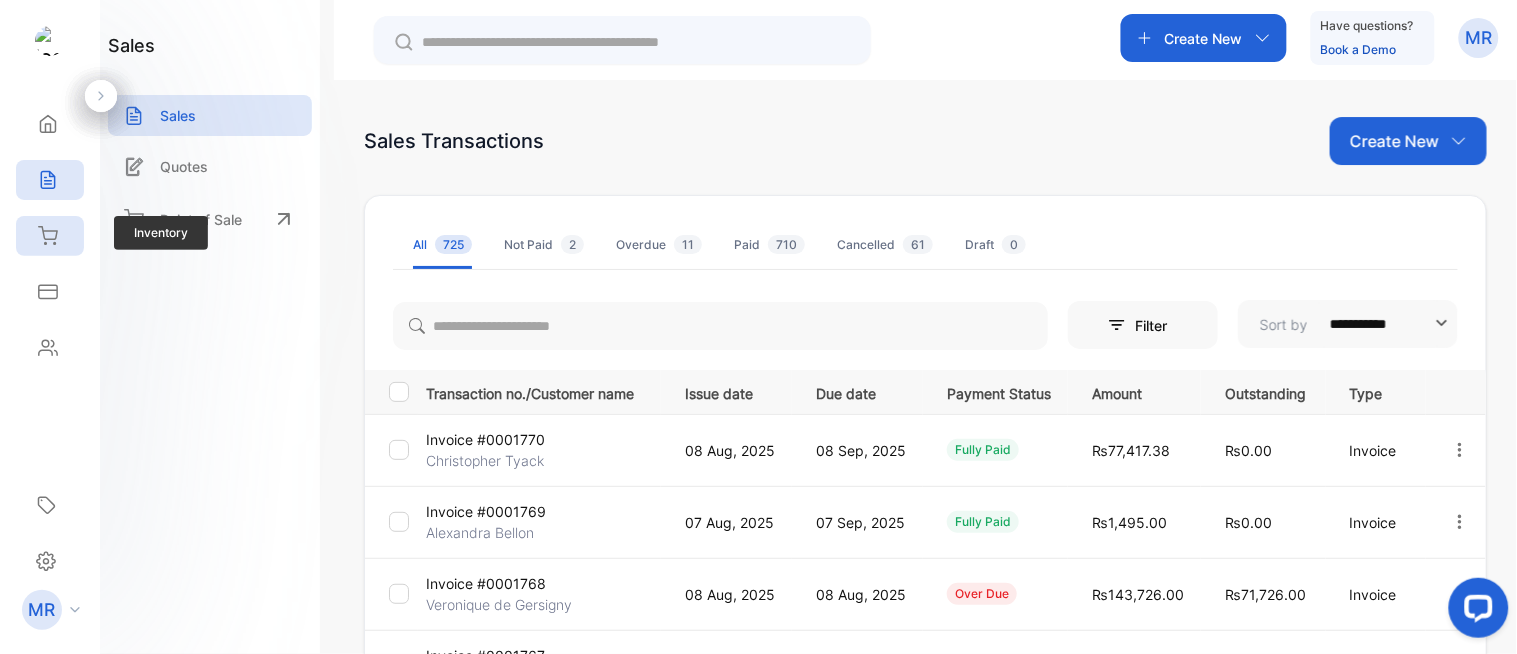 click on "Inventory" at bounding box center (50, 236) 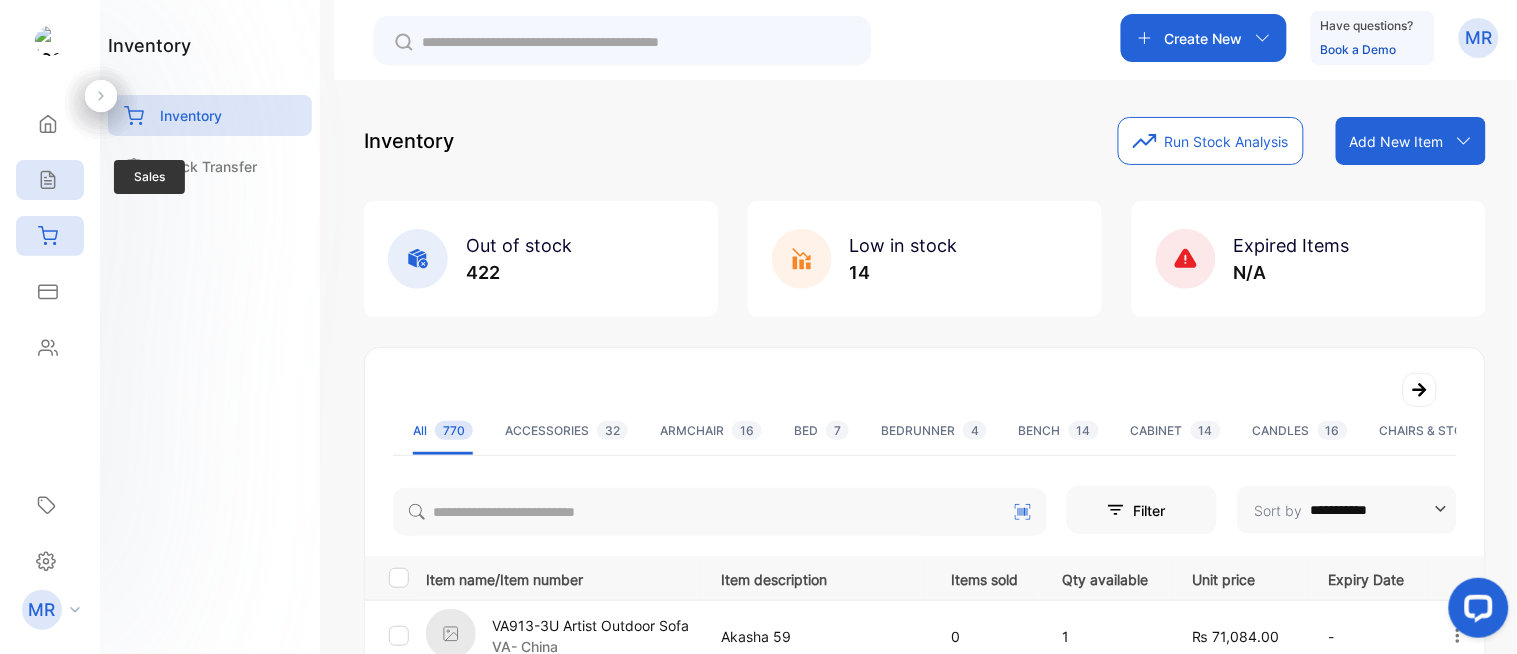 click 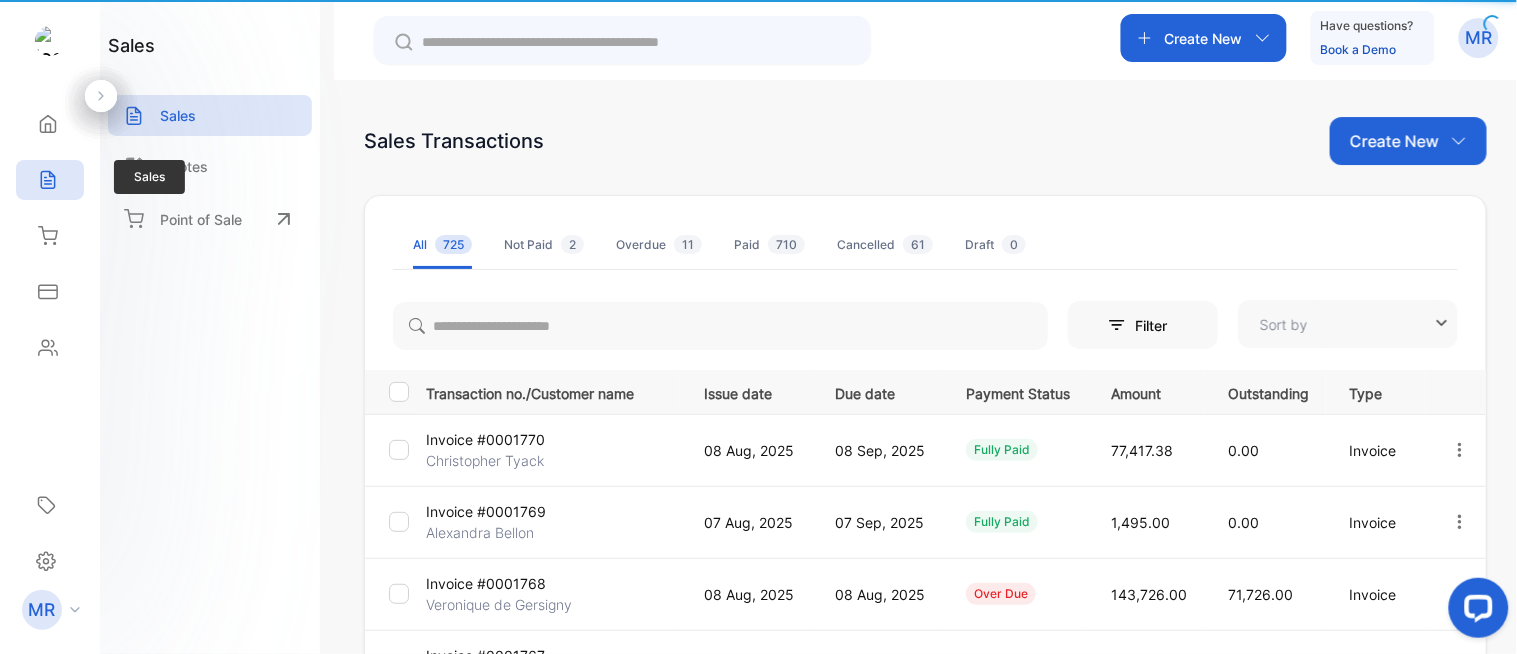 type on "**********" 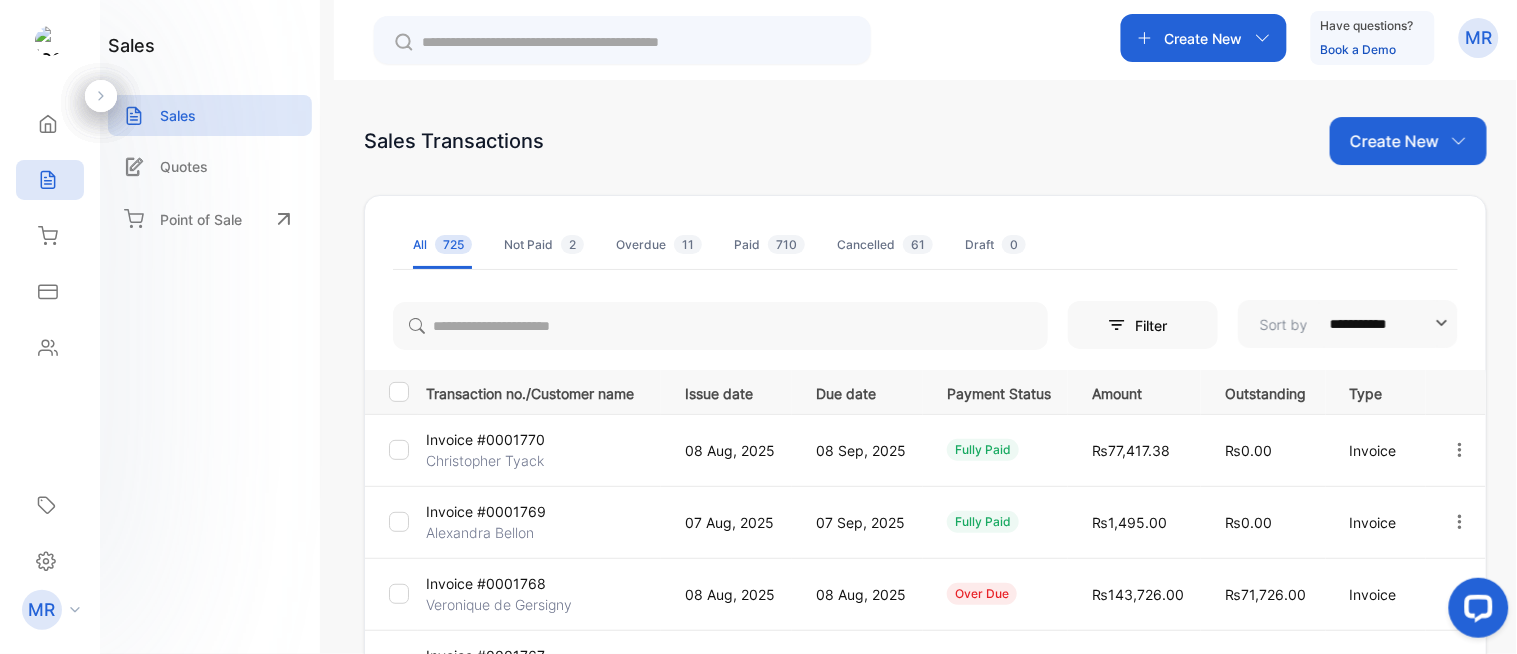 click on "Create New  Have questions? Book a Demo   MR" at bounding box center [925, 40] 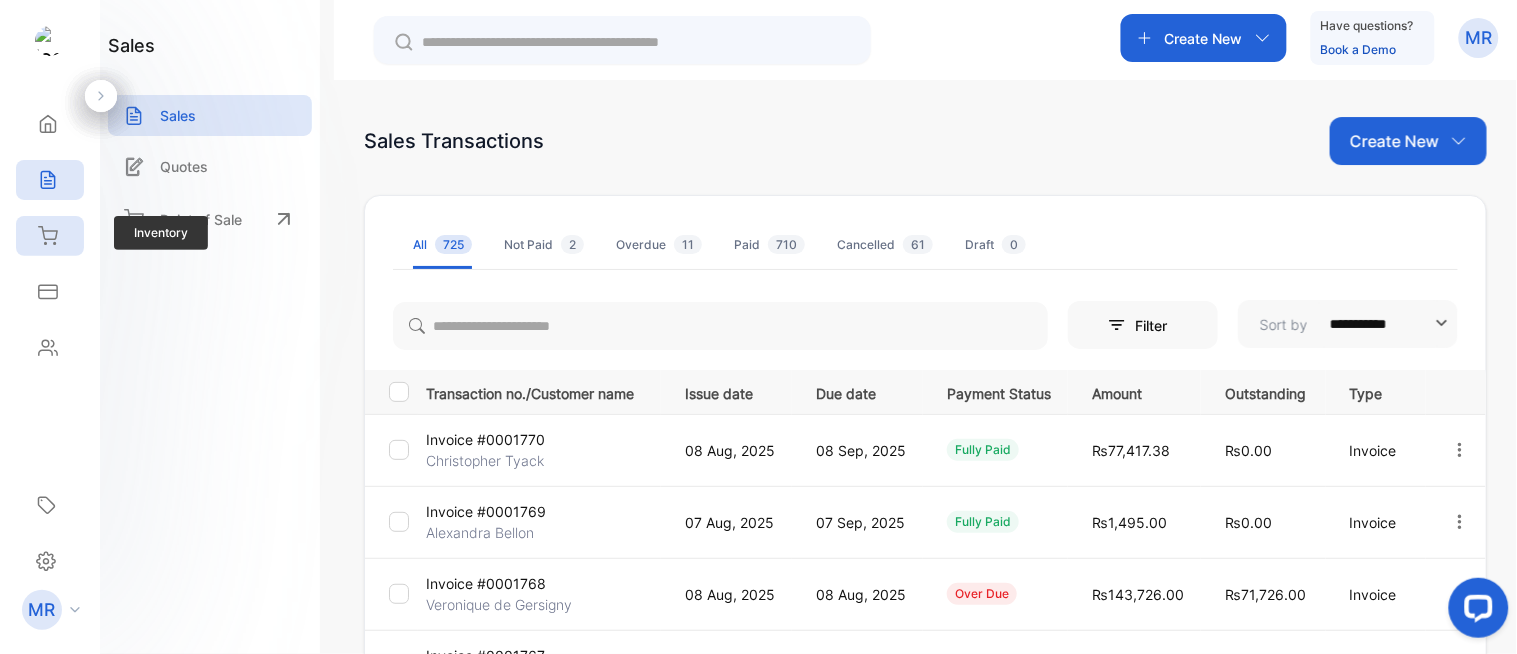 click on "Inventory" at bounding box center [45, 236] 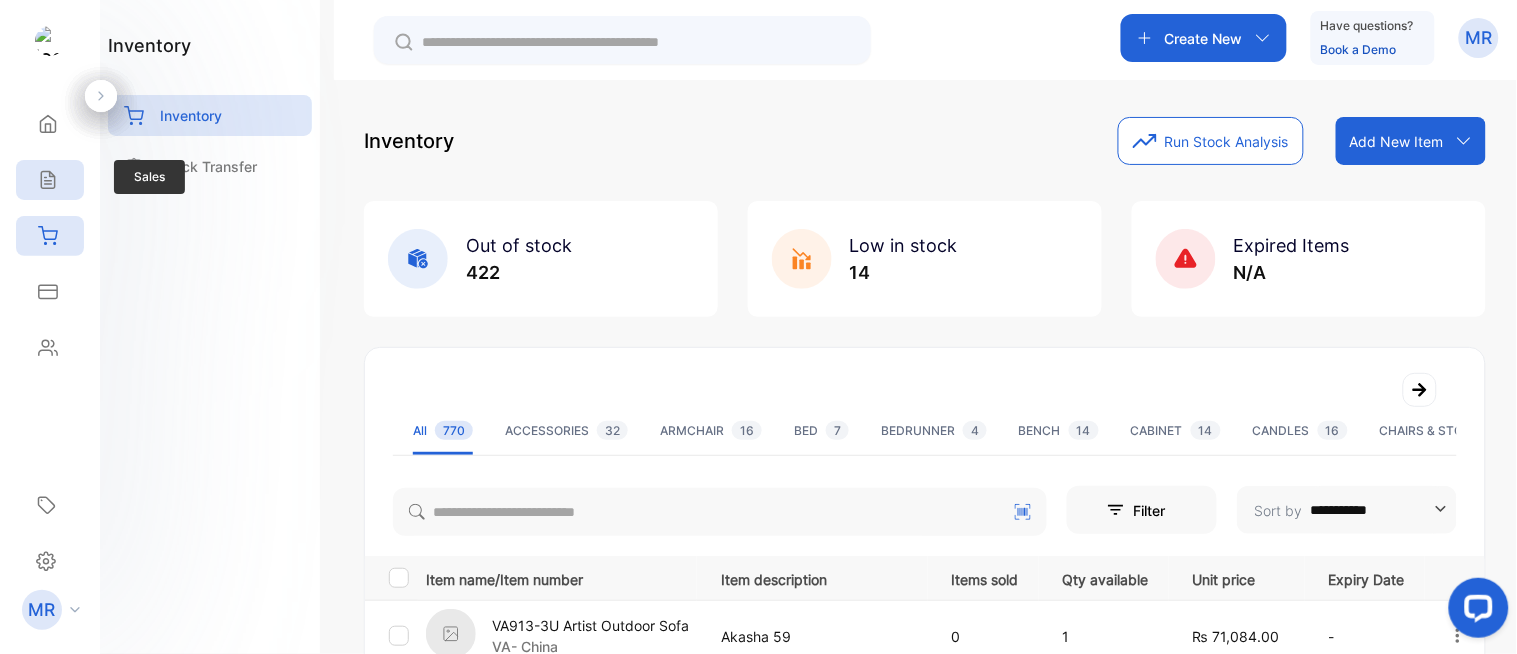 click 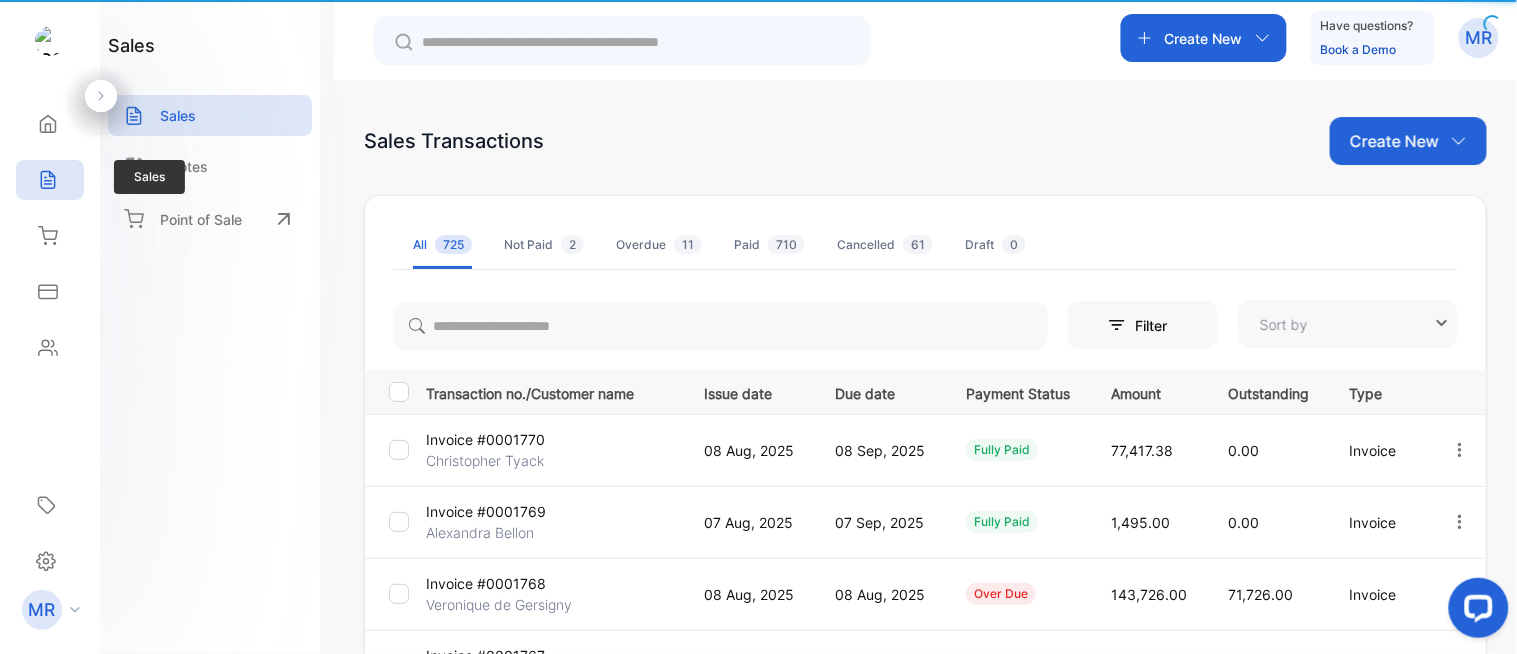 type on "**********" 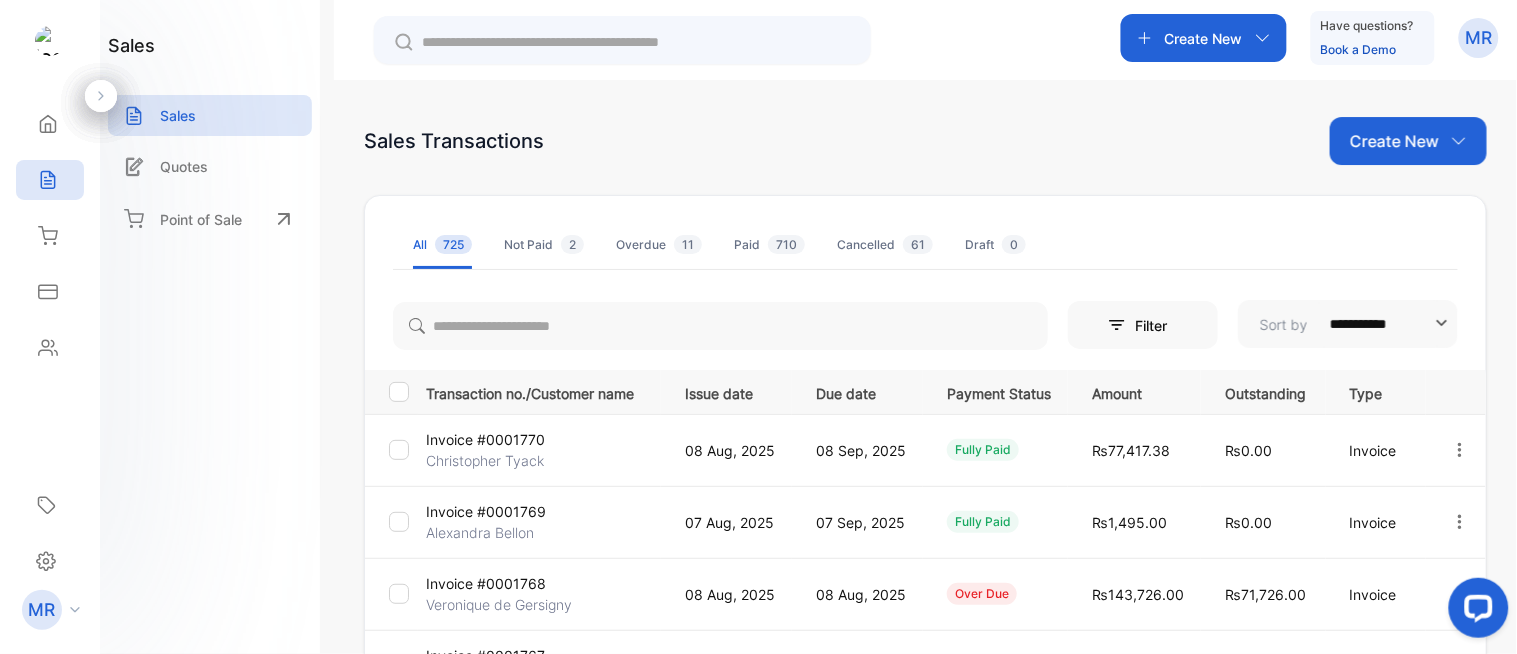 click on "Create New  Have questions? Book a Demo   MR" at bounding box center (925, 40) 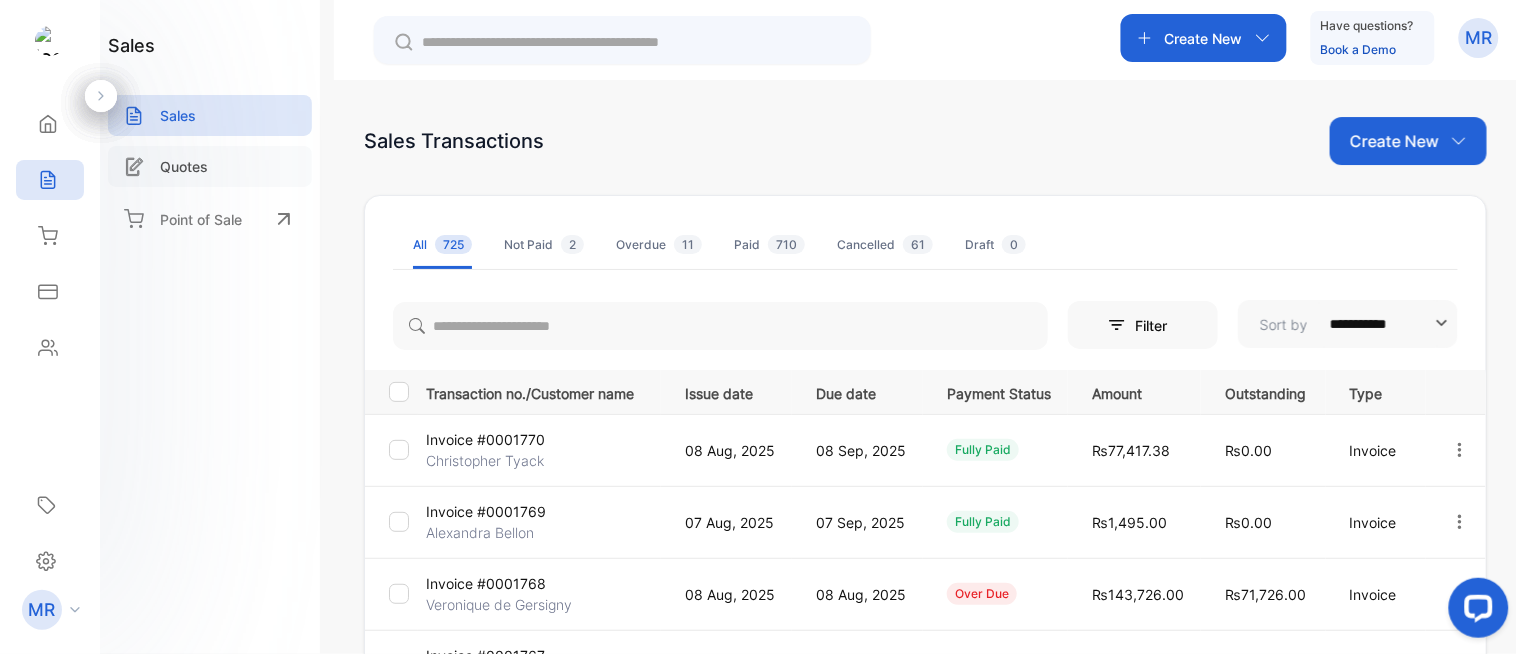 click on "Quotes" at bounding box center (210, 166) 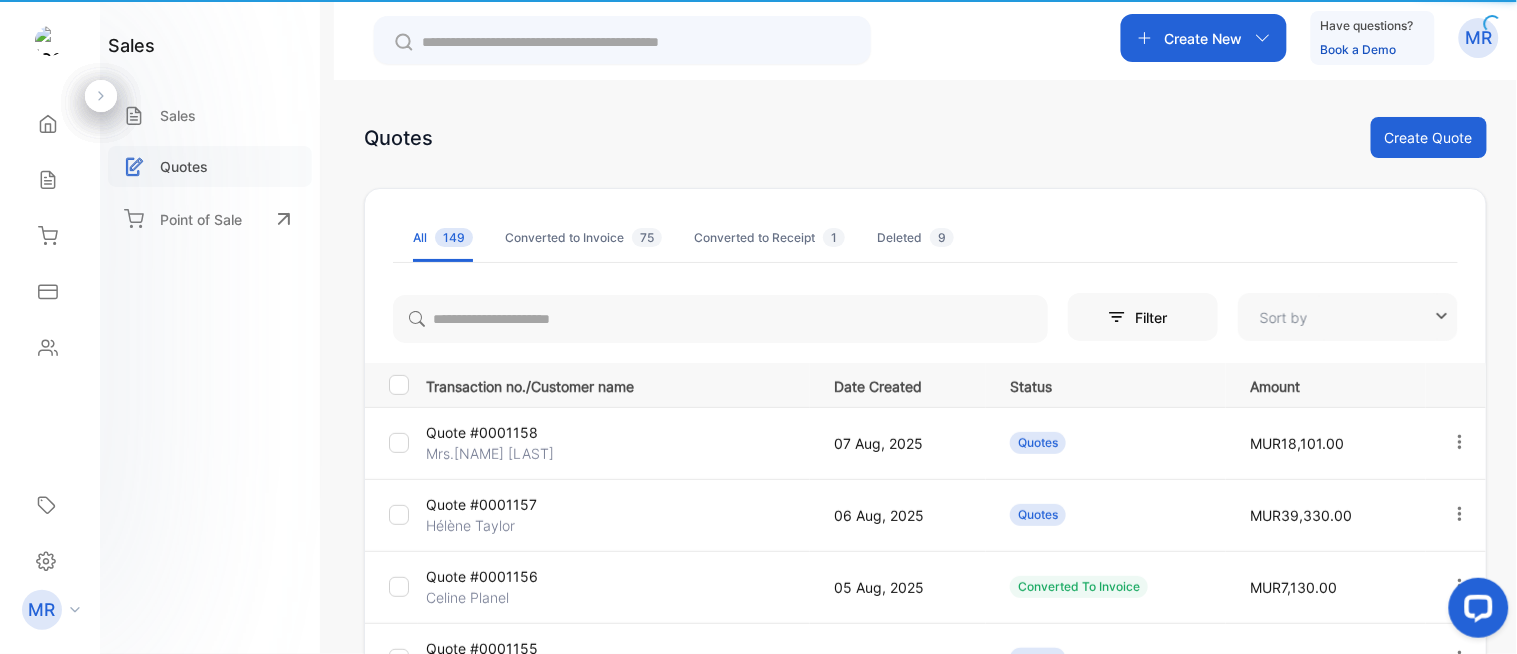 type on "**********" 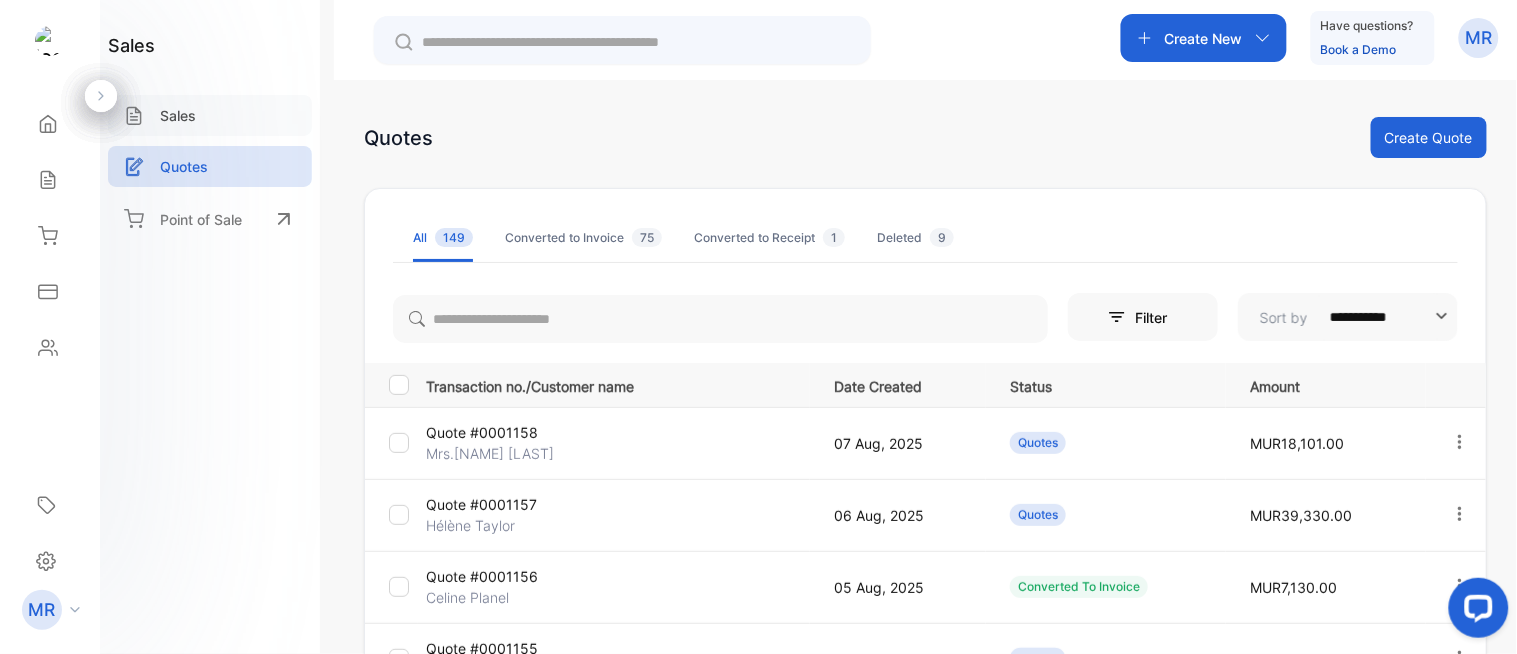 click on "Sales" at bounding box center (210, 115) 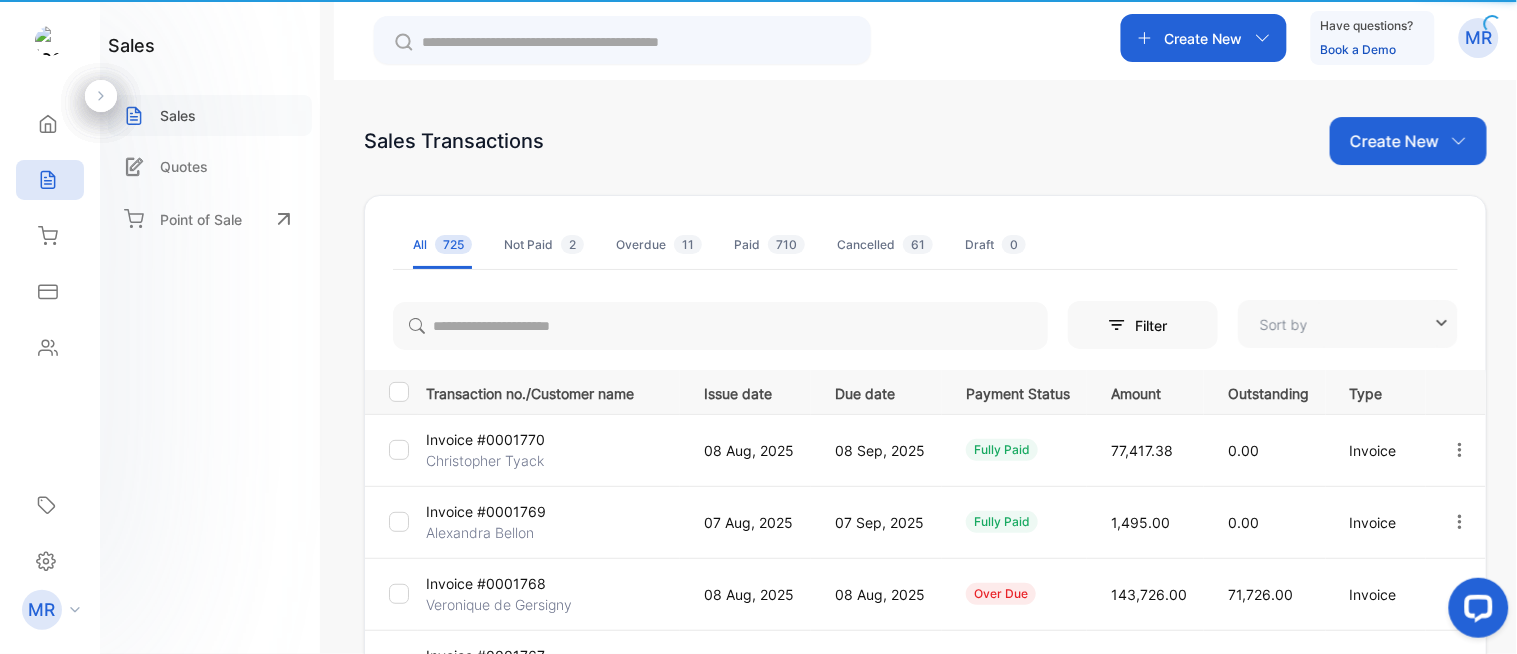type on "**********" 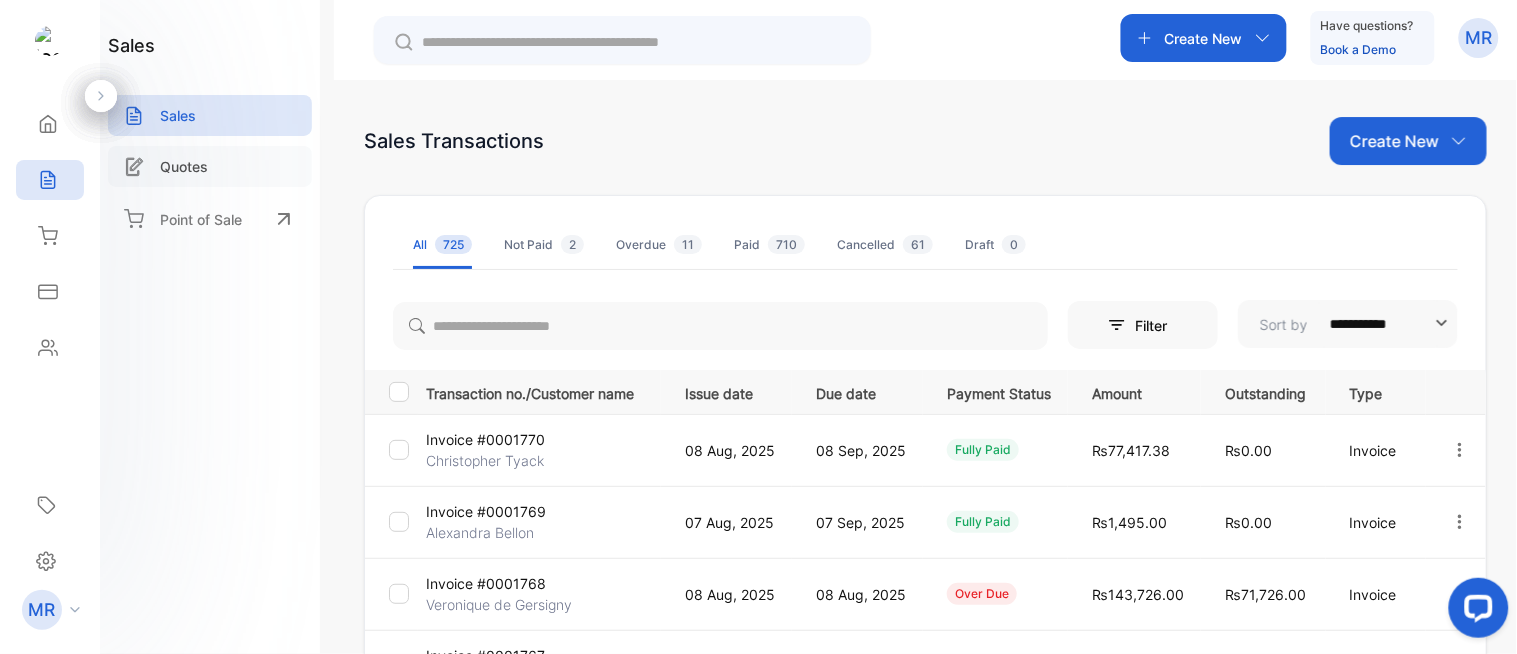 click on "Quotes" at bounding box center [184, 166] 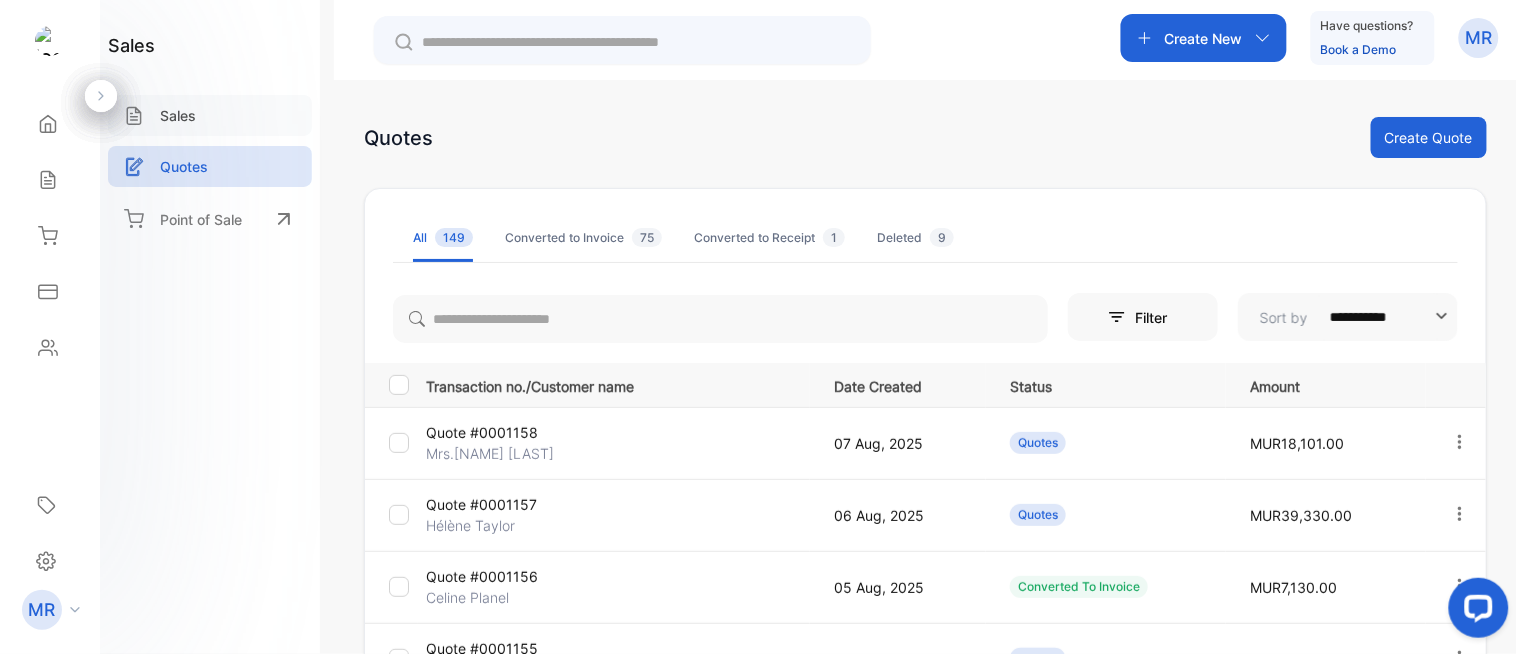 click on "Sales" at bounding box center [178, 115] 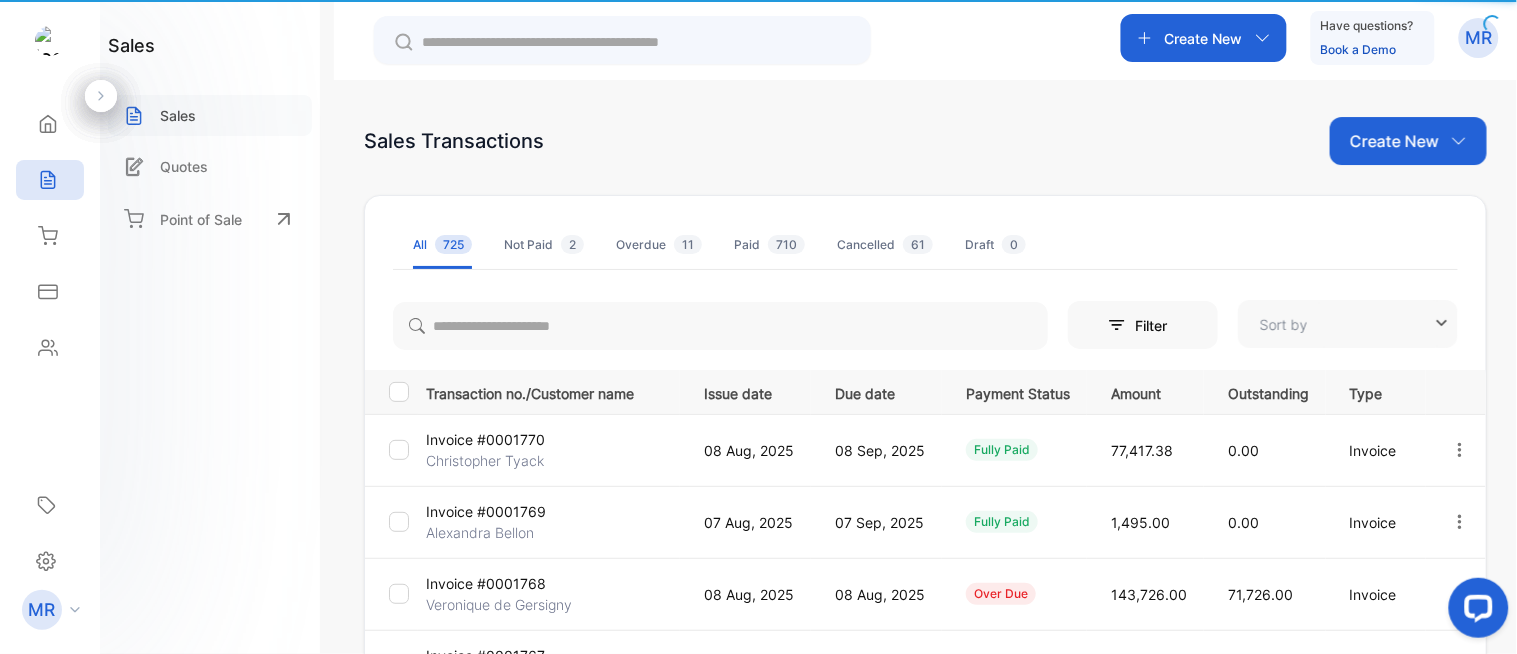 type on "**********" 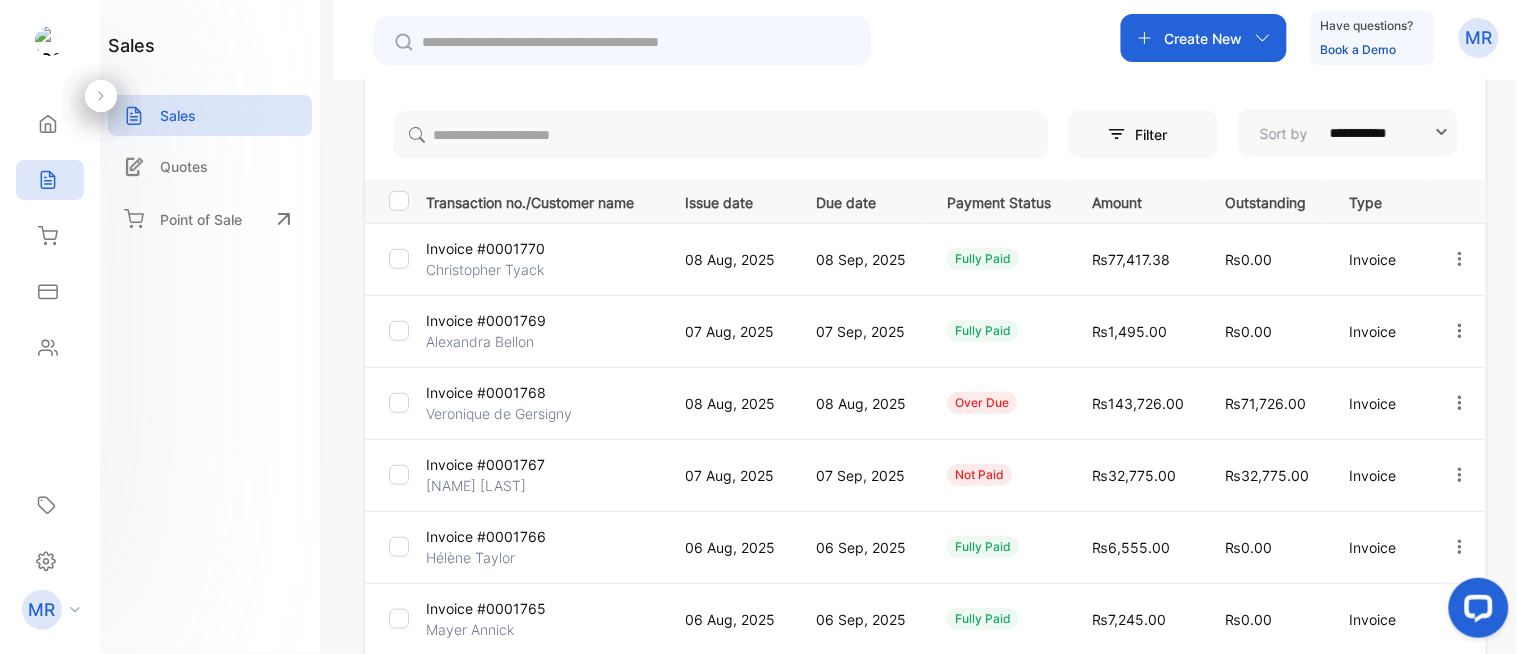 scroll, scrollTop: 0, scrollLeft: 0, axis: both 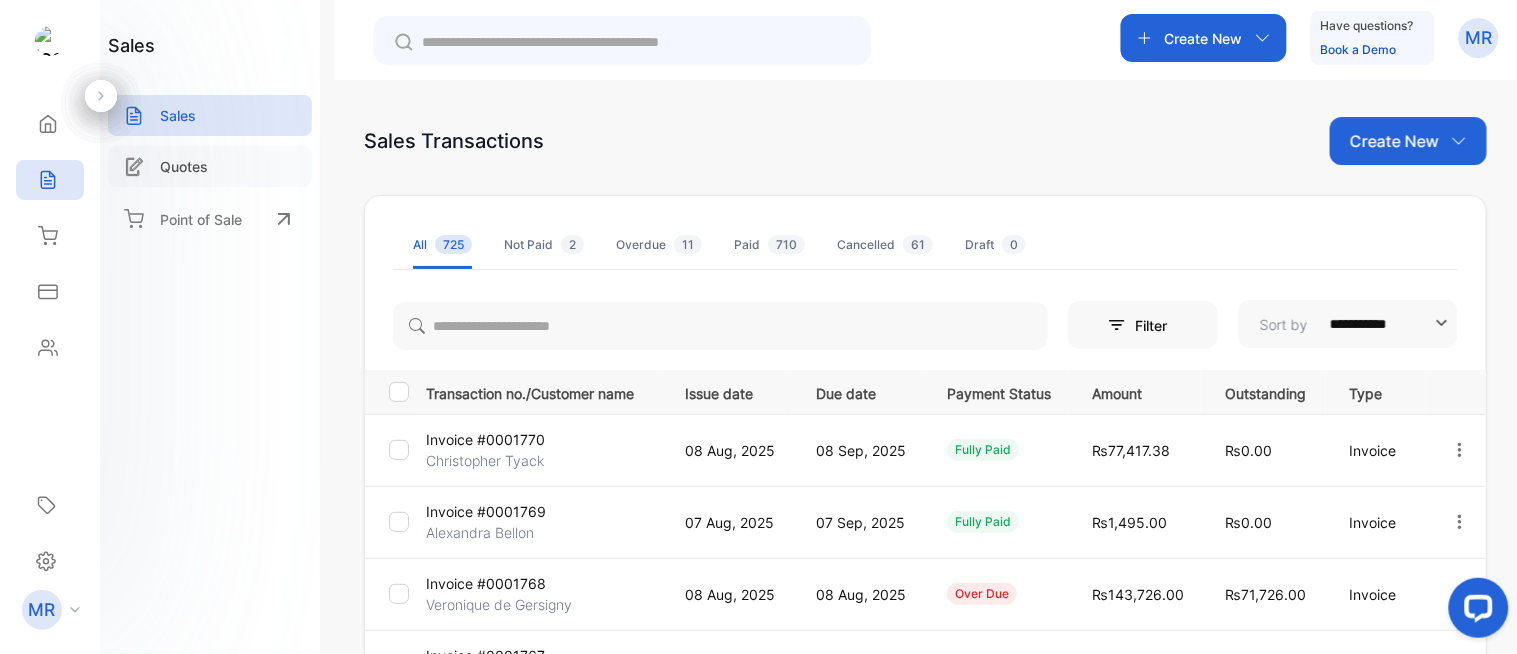 click on "Quotes" at bounding box center (184, 166) 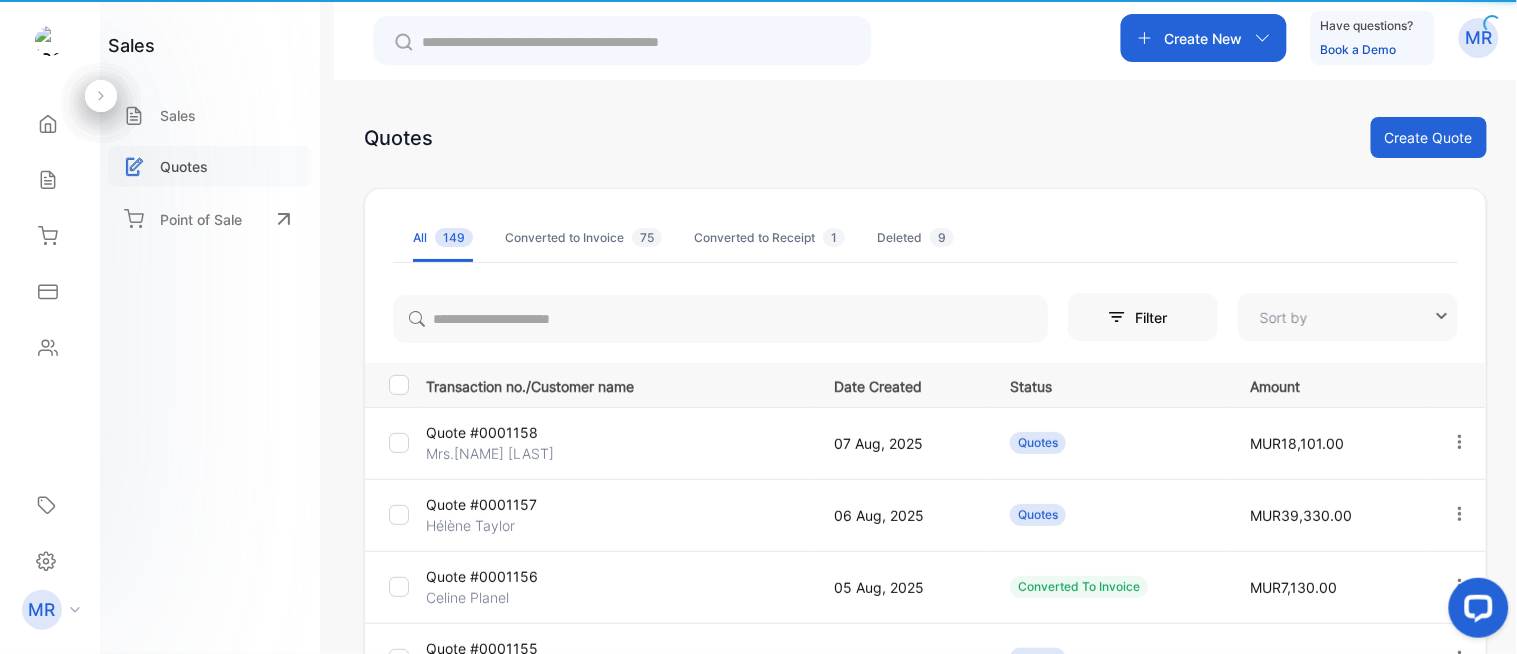 type on "**********" 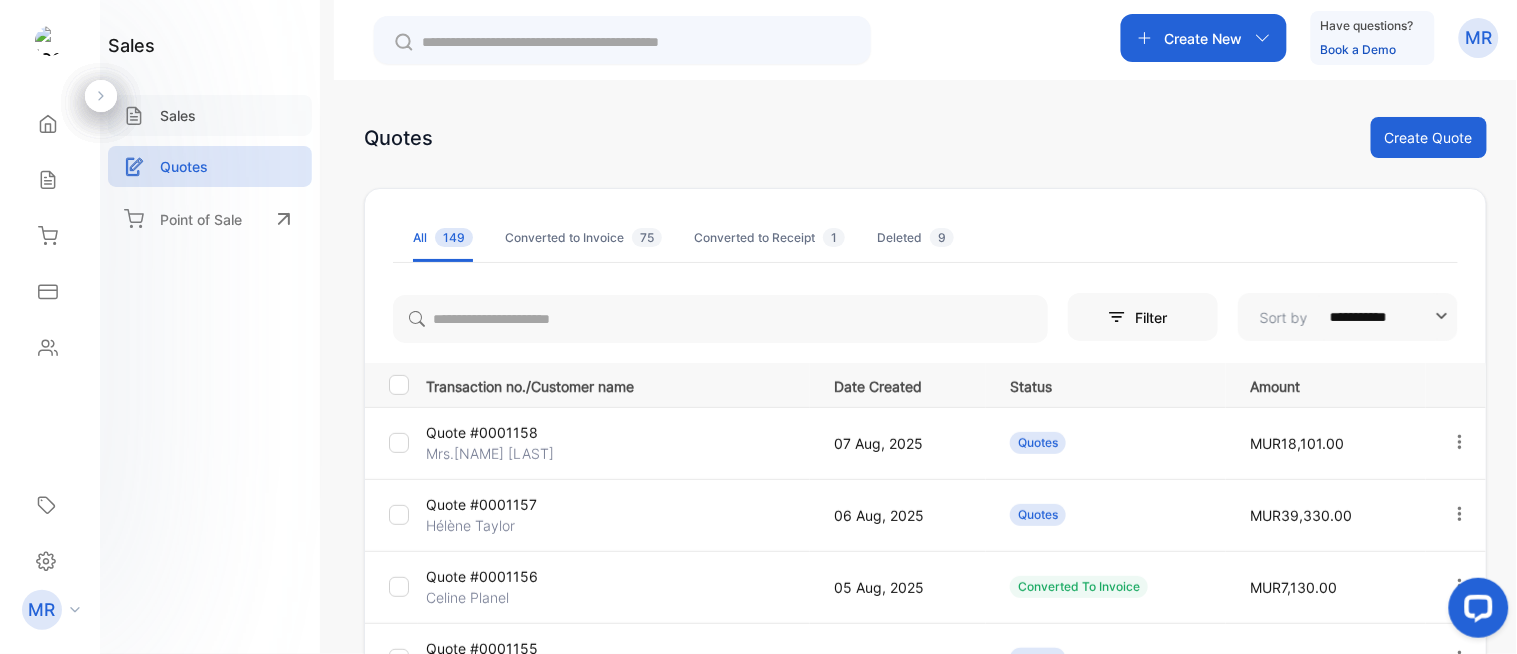 click on "Sales" at bounding box center (178, 115) 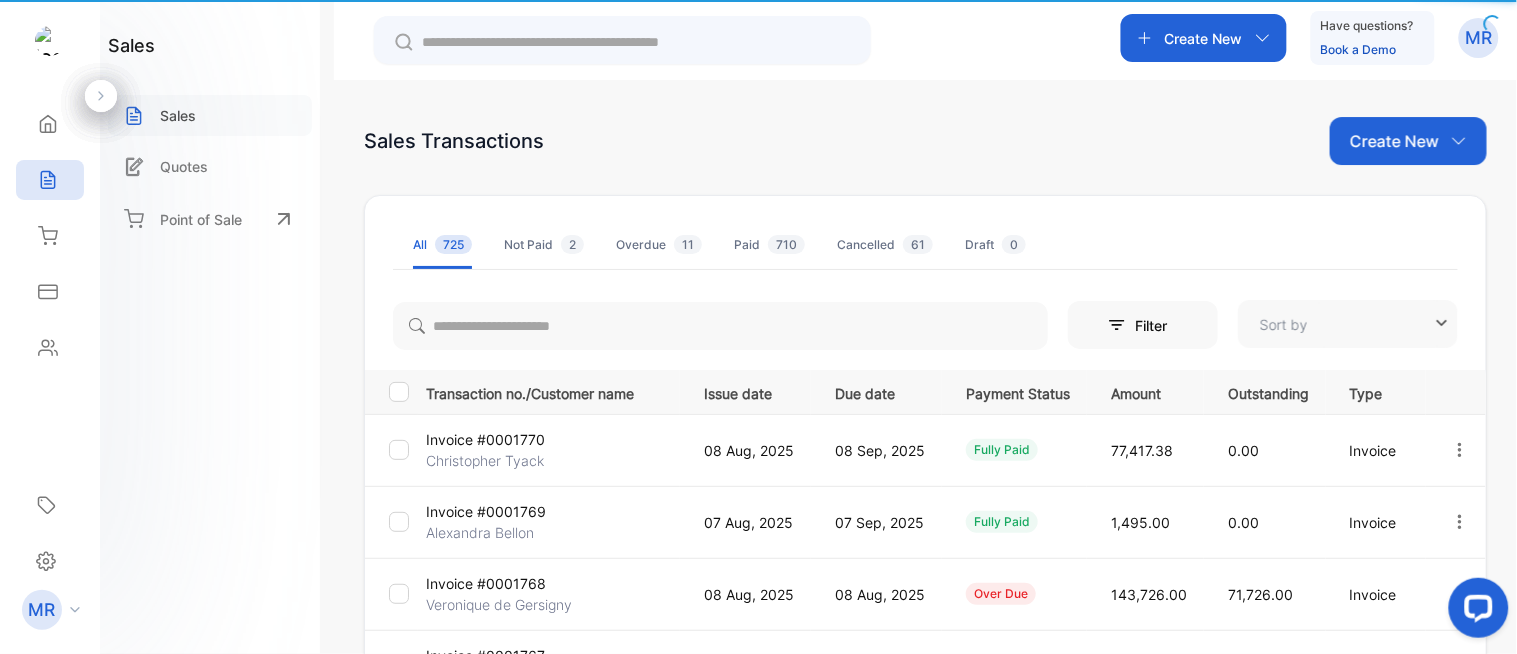 type on "**********" 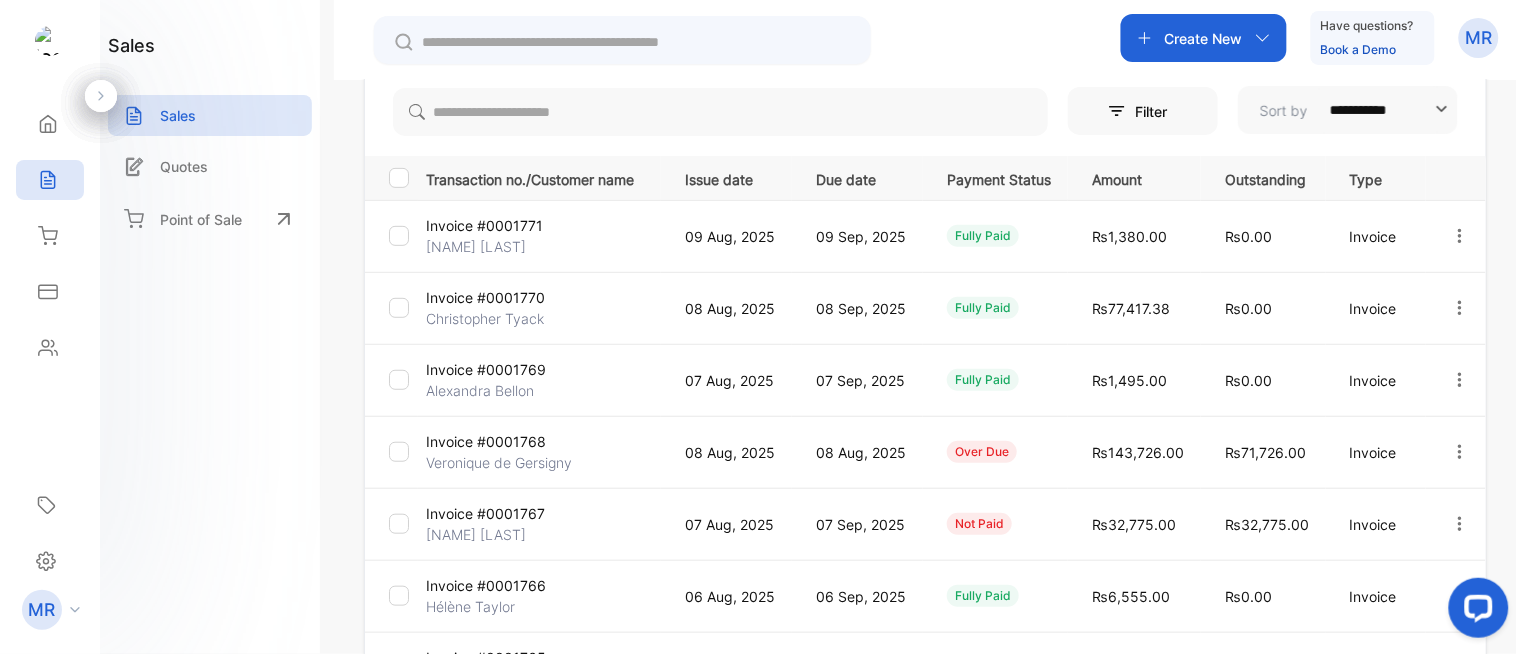 scroll, scrollTop: 215, scrollLeft: 0, axis: vertical 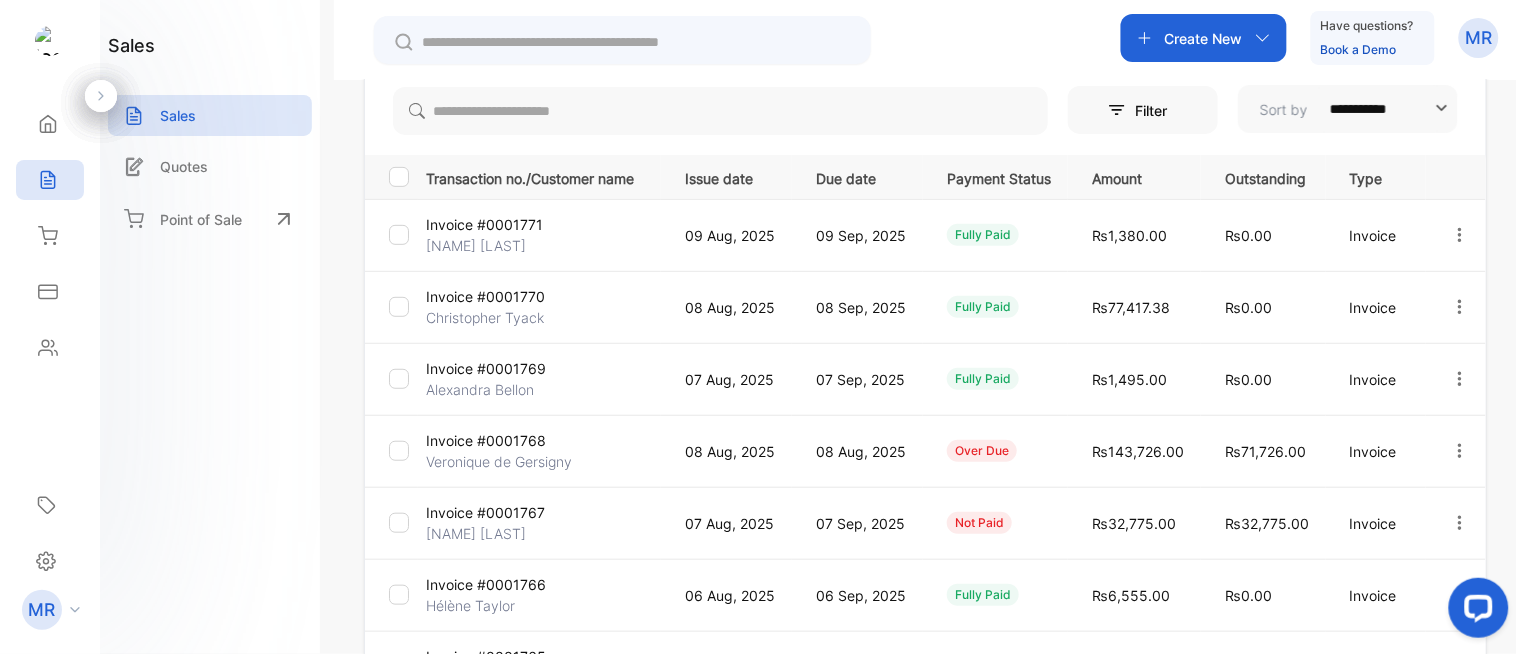 click at bounding box center [1460, 235] 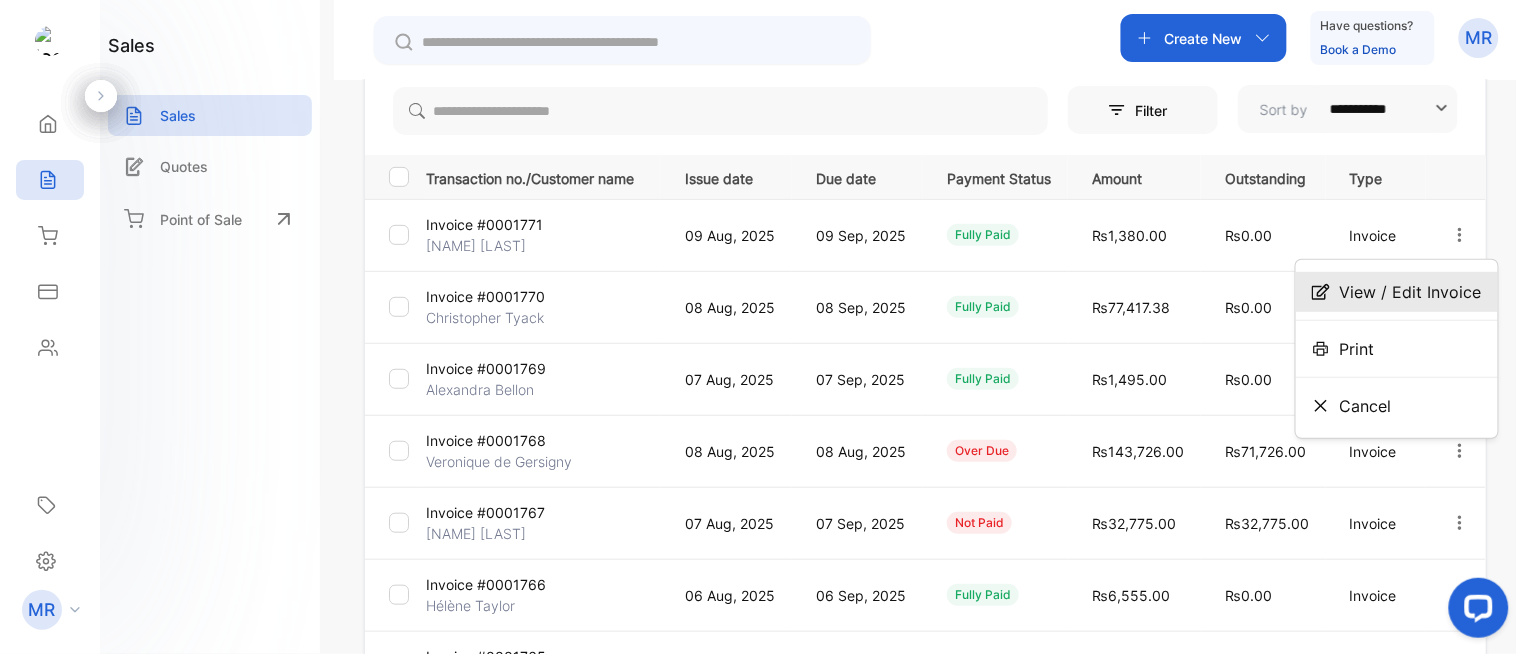 click on "View / Edit Invoice" at bounding box center (1411, 292) 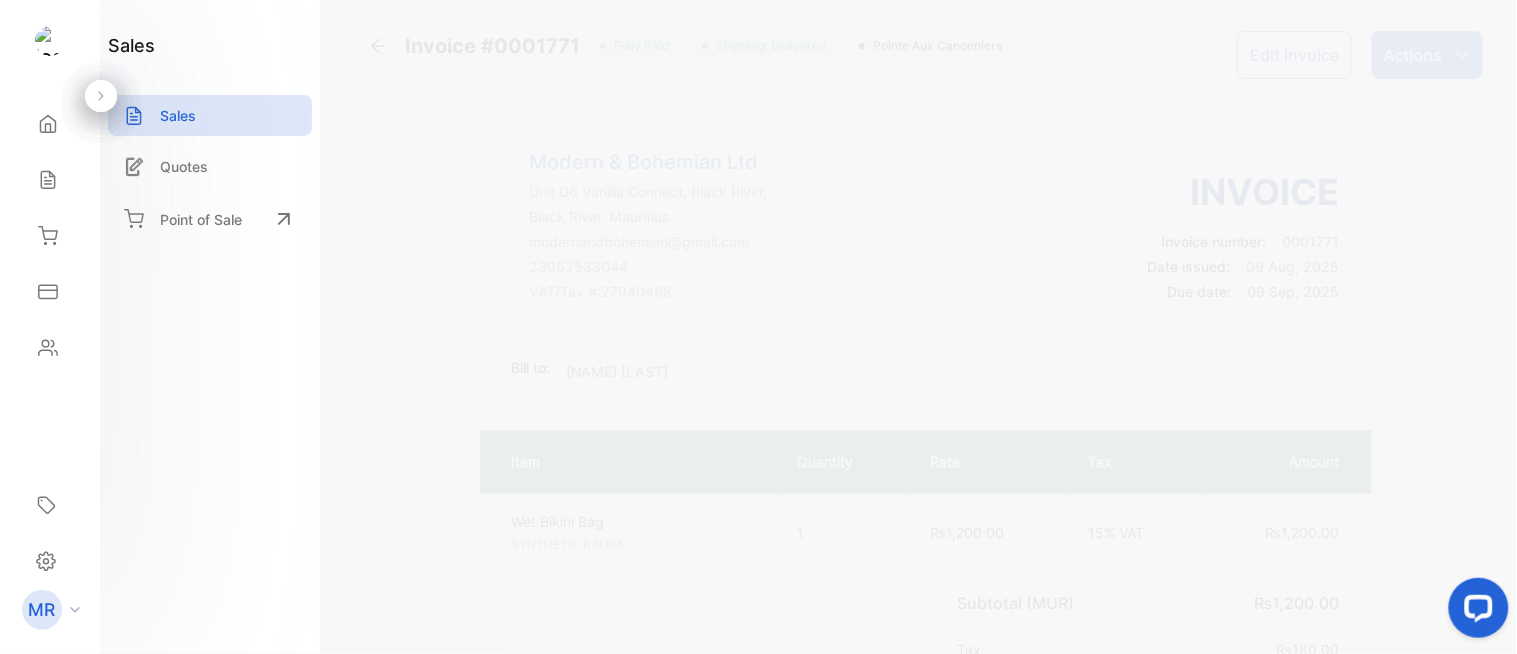 scroll, scrollTop: 5, scrollLeft: 0, axis: vertical 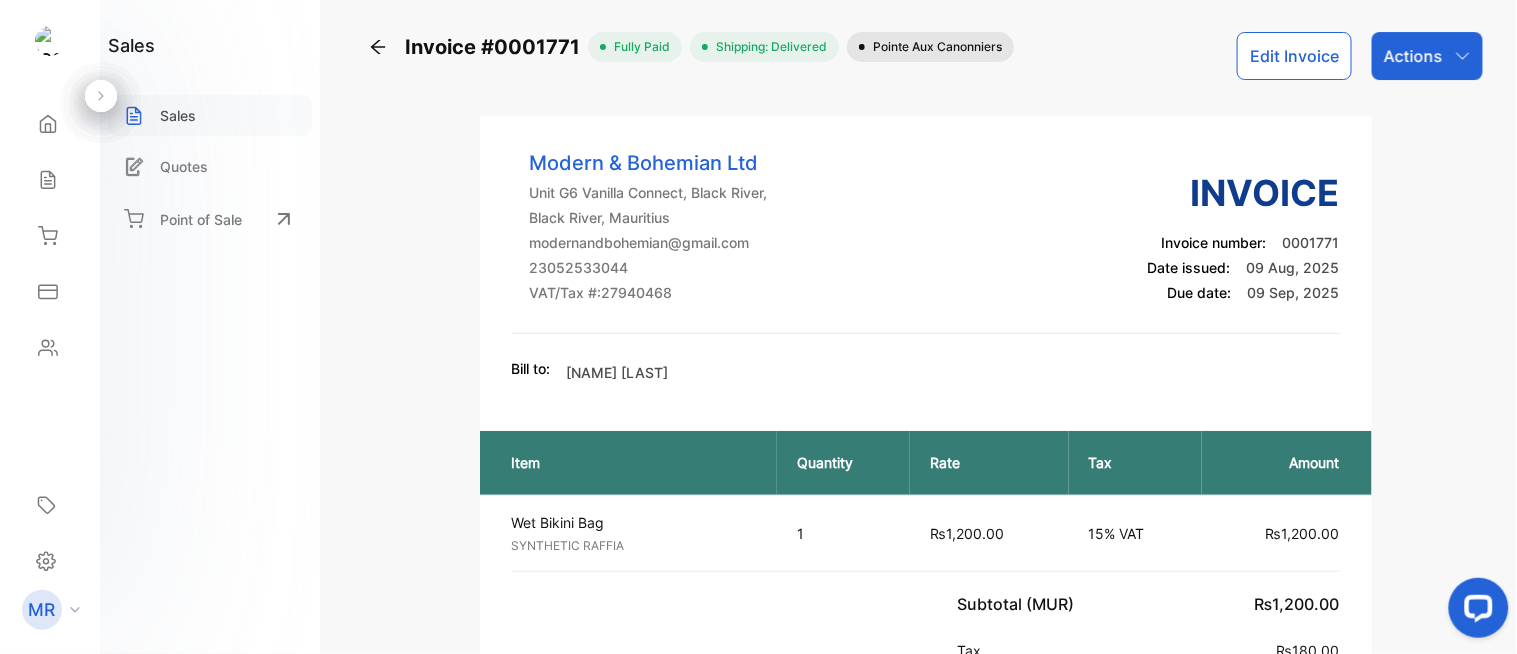 click on "Sales" at bounding box center [210, 115] 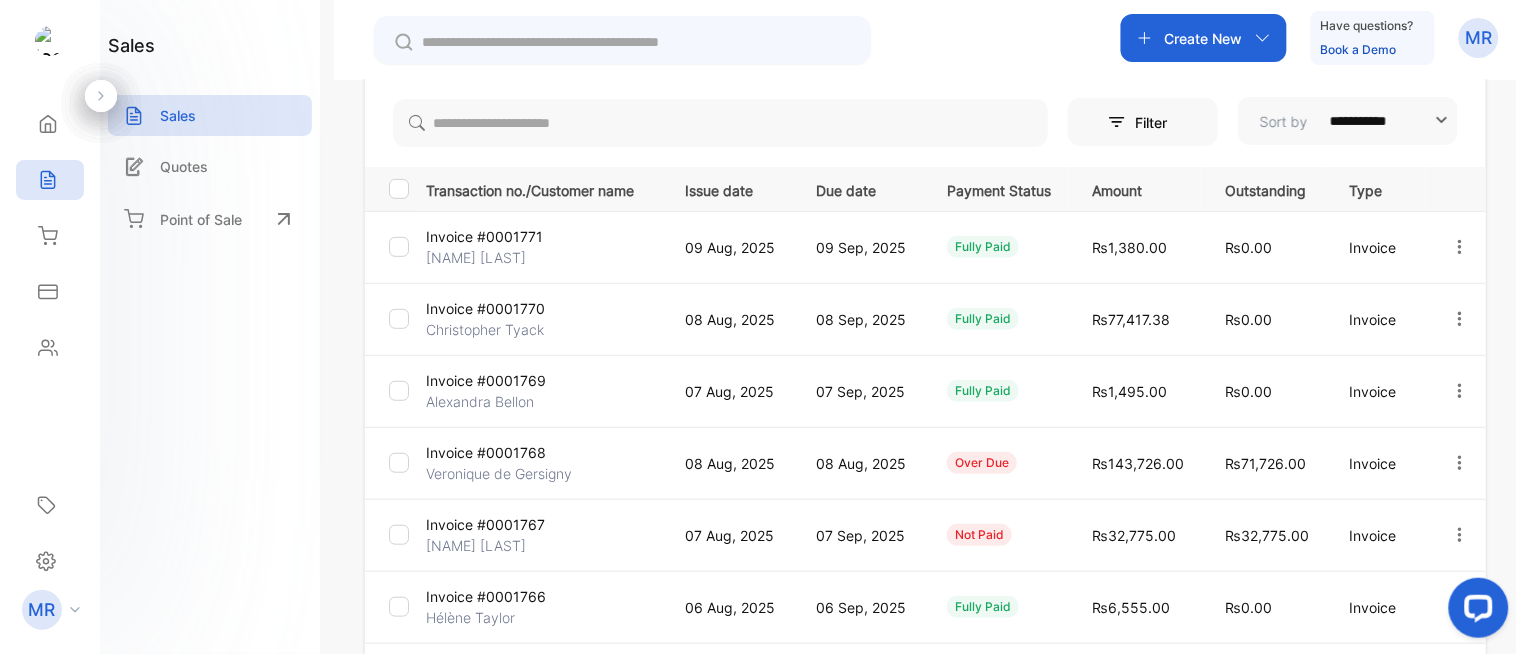 scroll, scrollTop: 202, scrollLeft: 0, axis: vertical 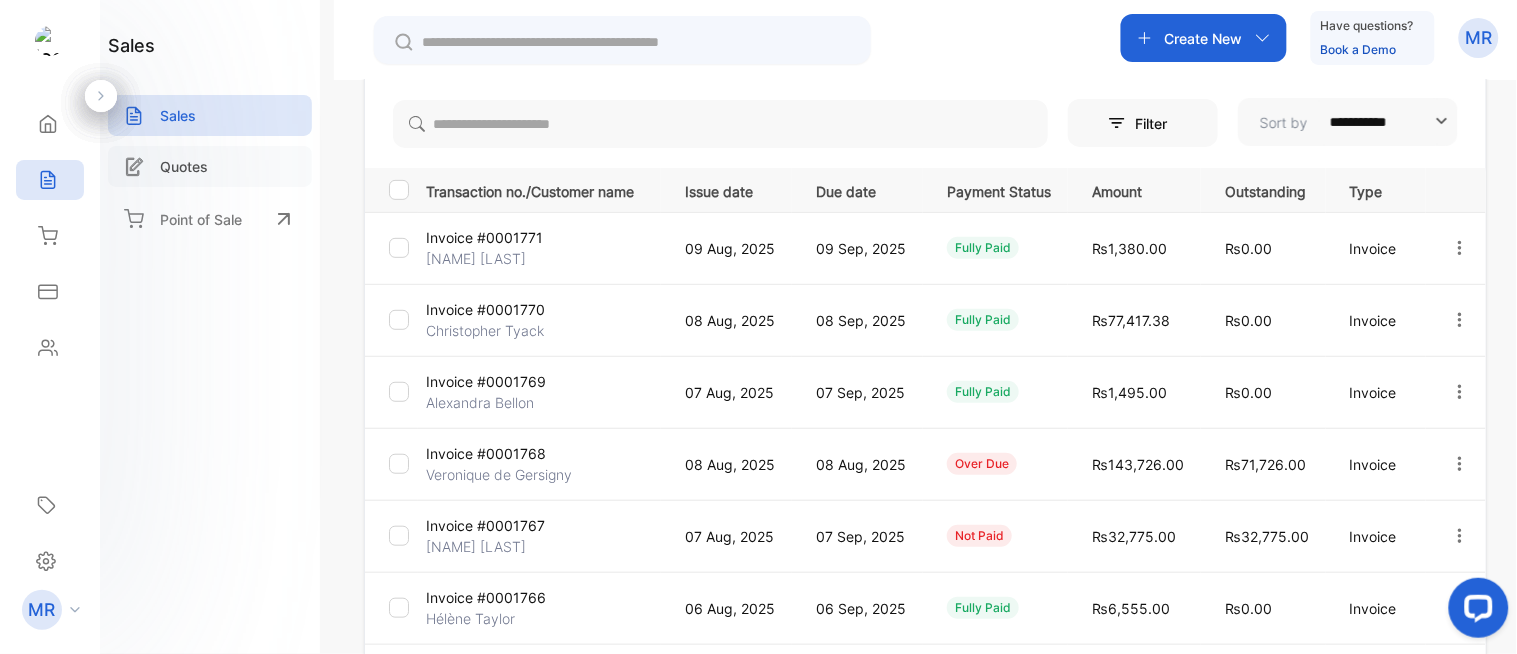 click on "Quotes" at bounding box center (184, 166) 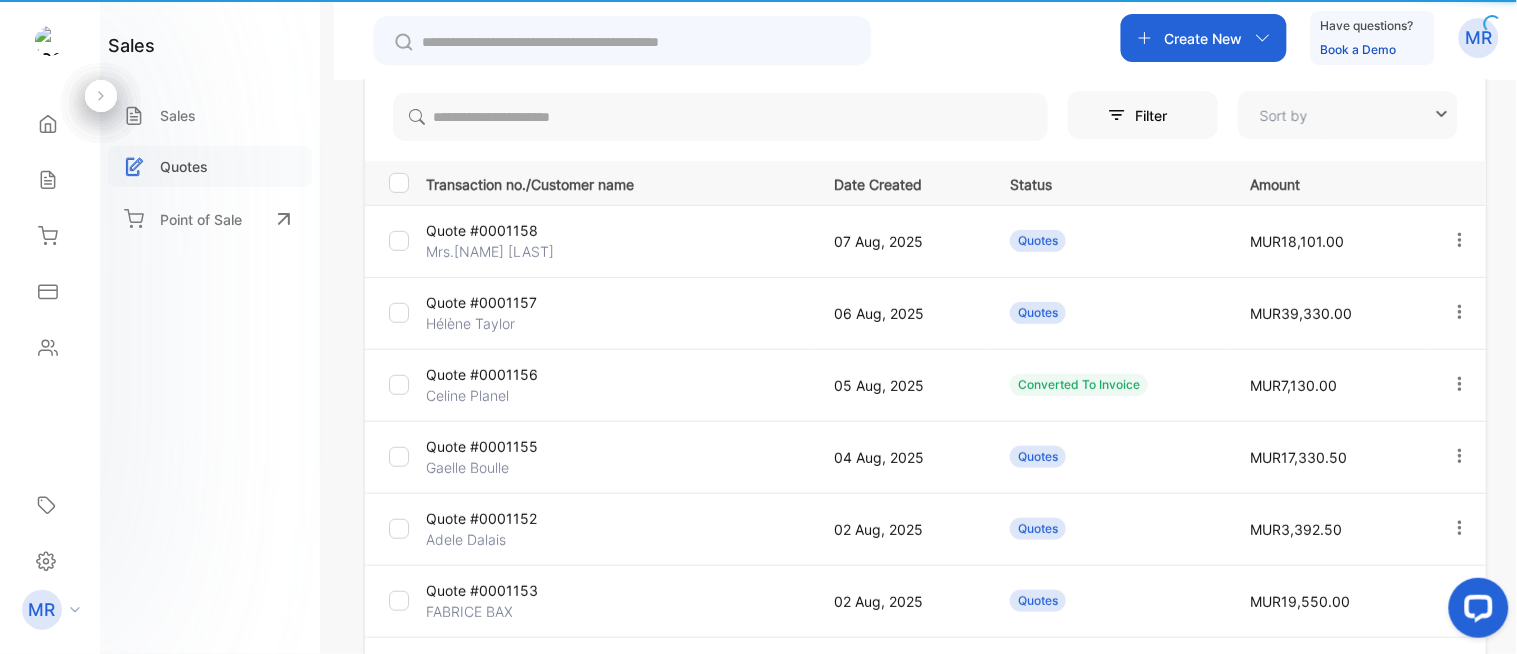 type on "**********" 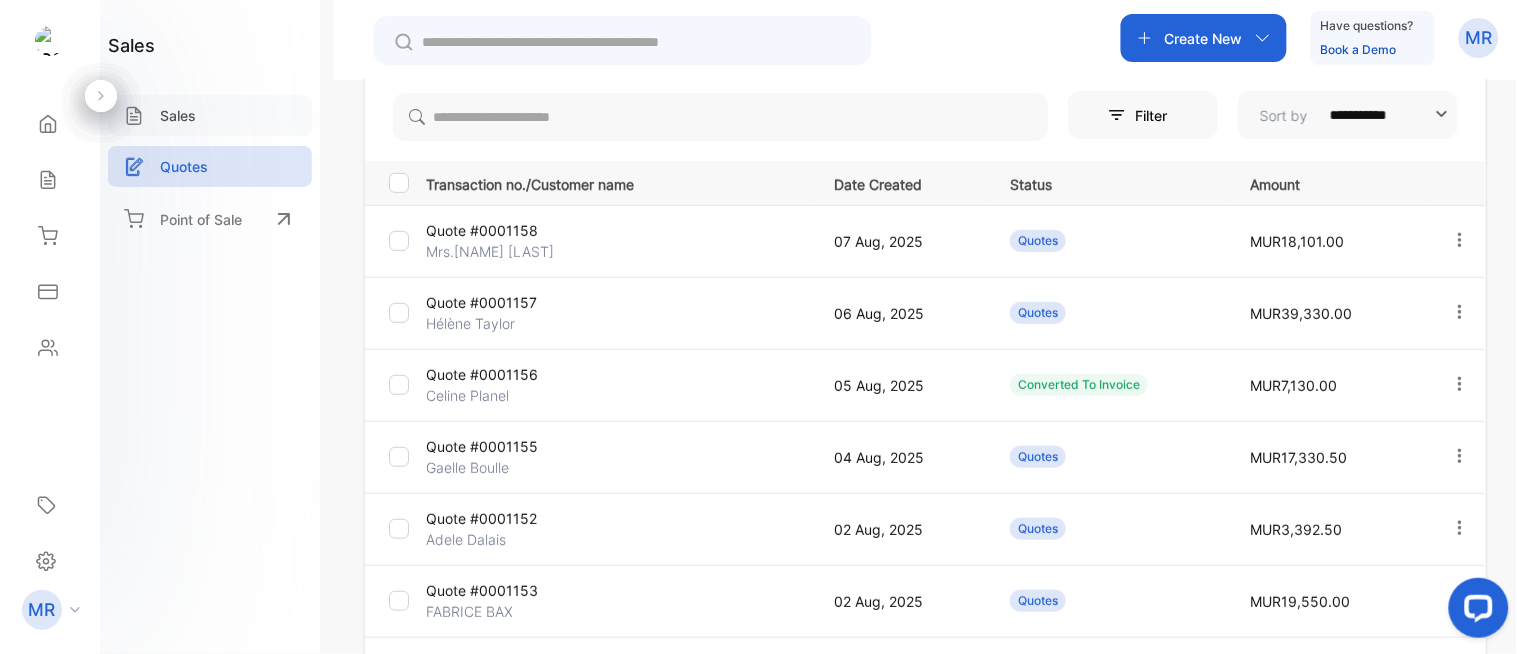 click on "Sales" at bounding box center (178, 115) 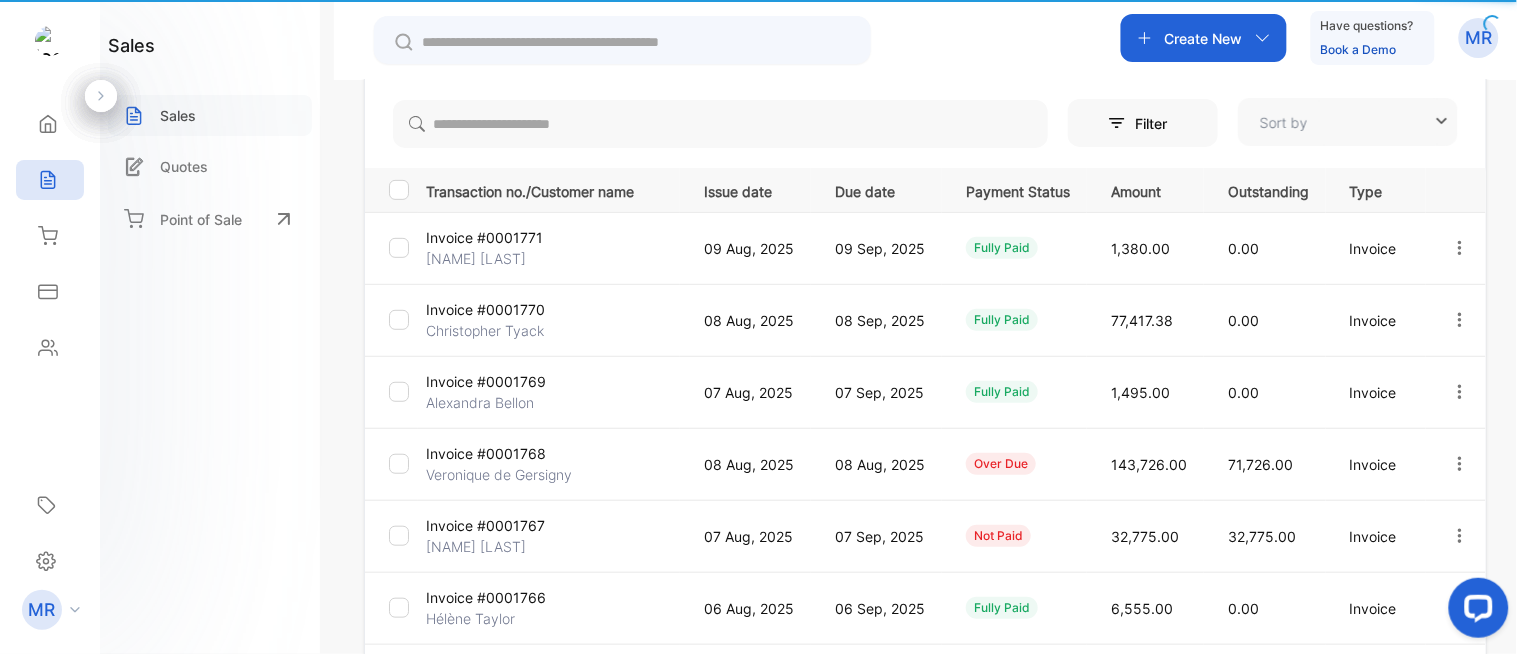 type on "**********" 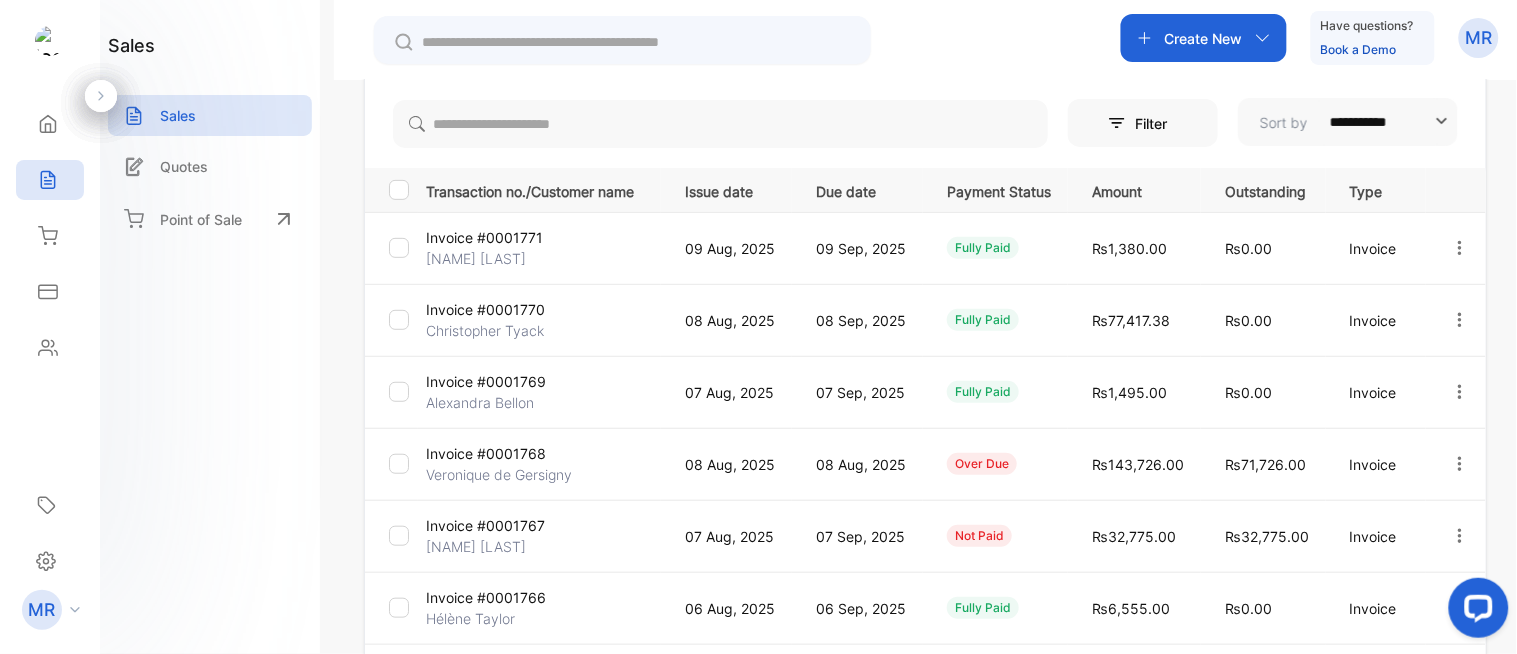 click 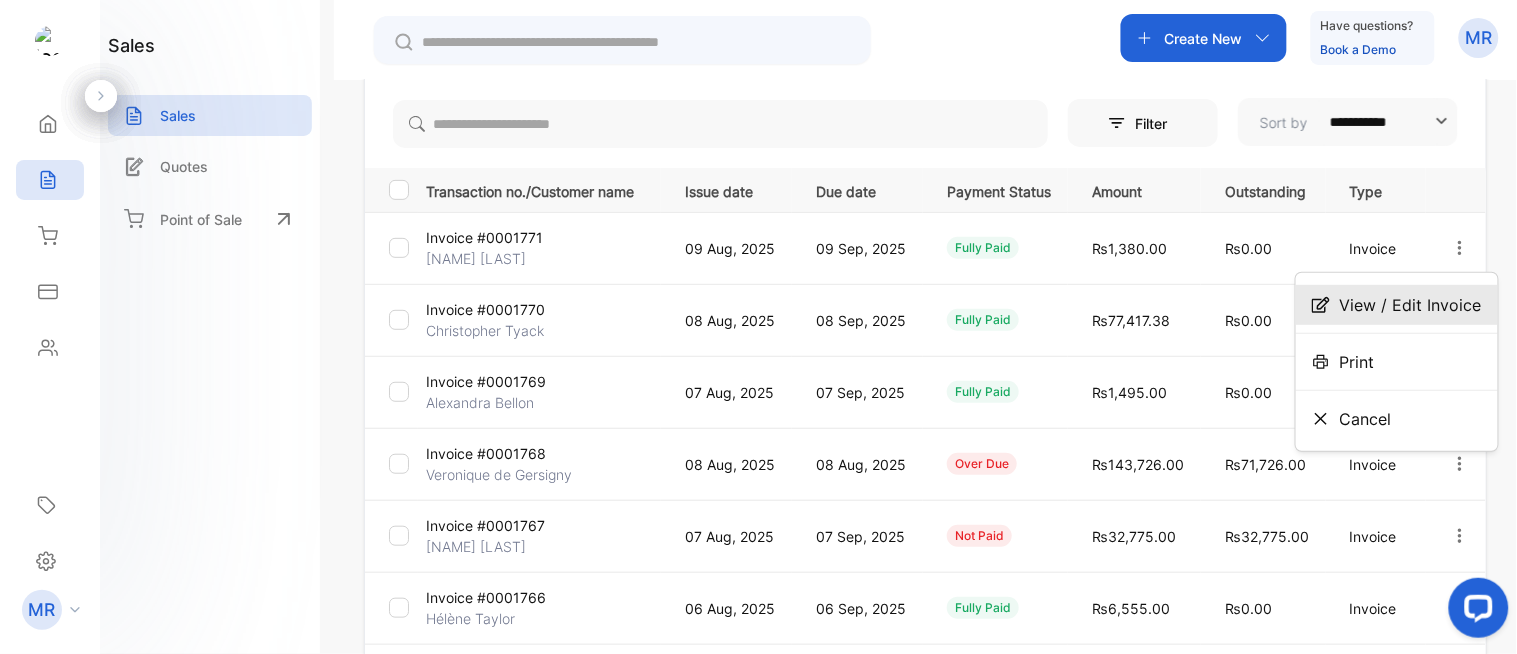 click on "View / Edit Invoice" at bounding box center (1411, 305) 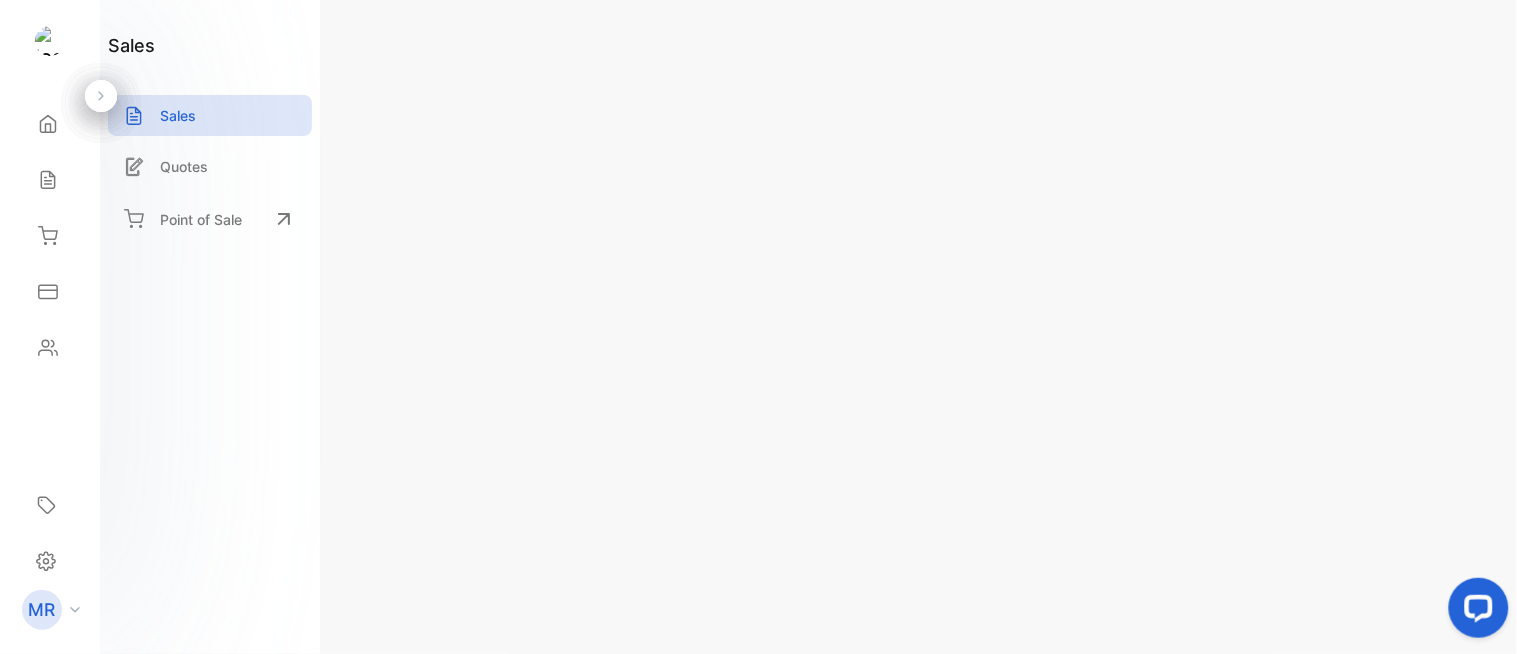 scroll, scrollTop: 786, scrollLeft: 0, axis: vertical 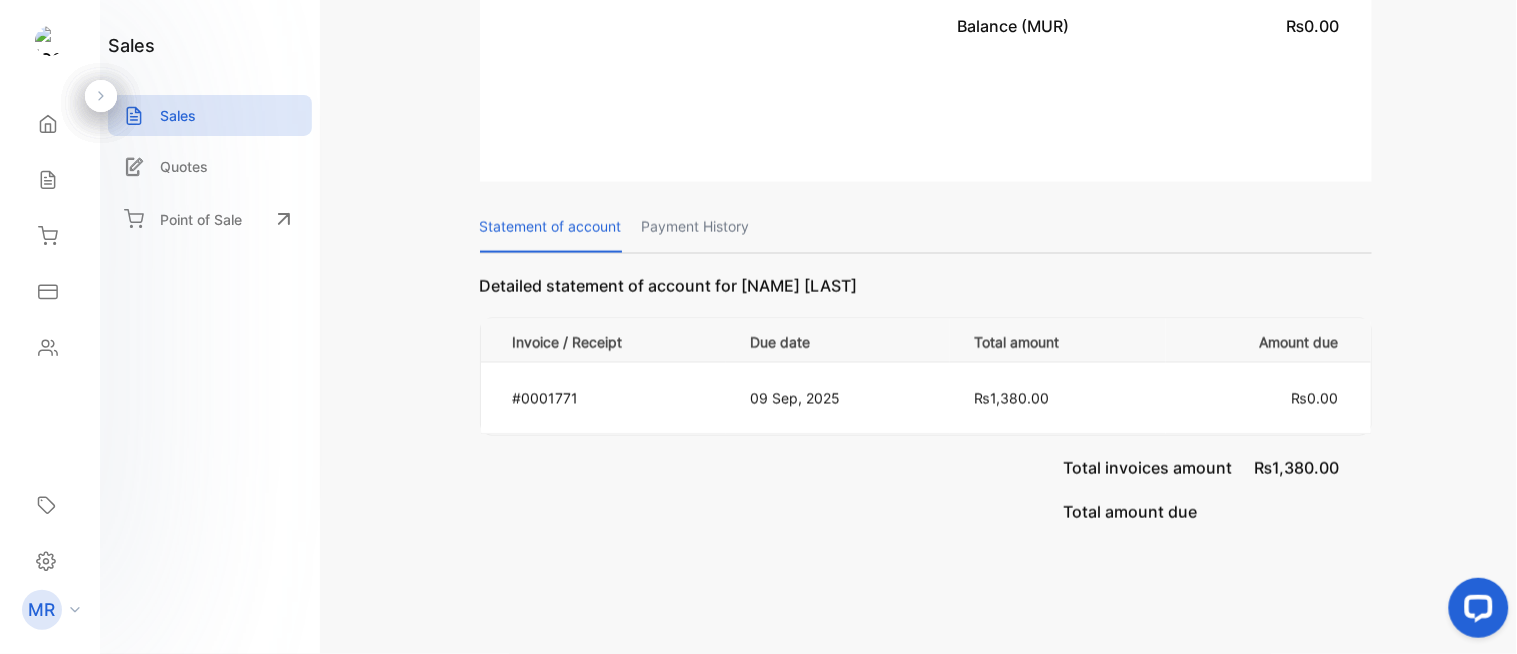 click on "Payment History" at bounding box center [696, 227] 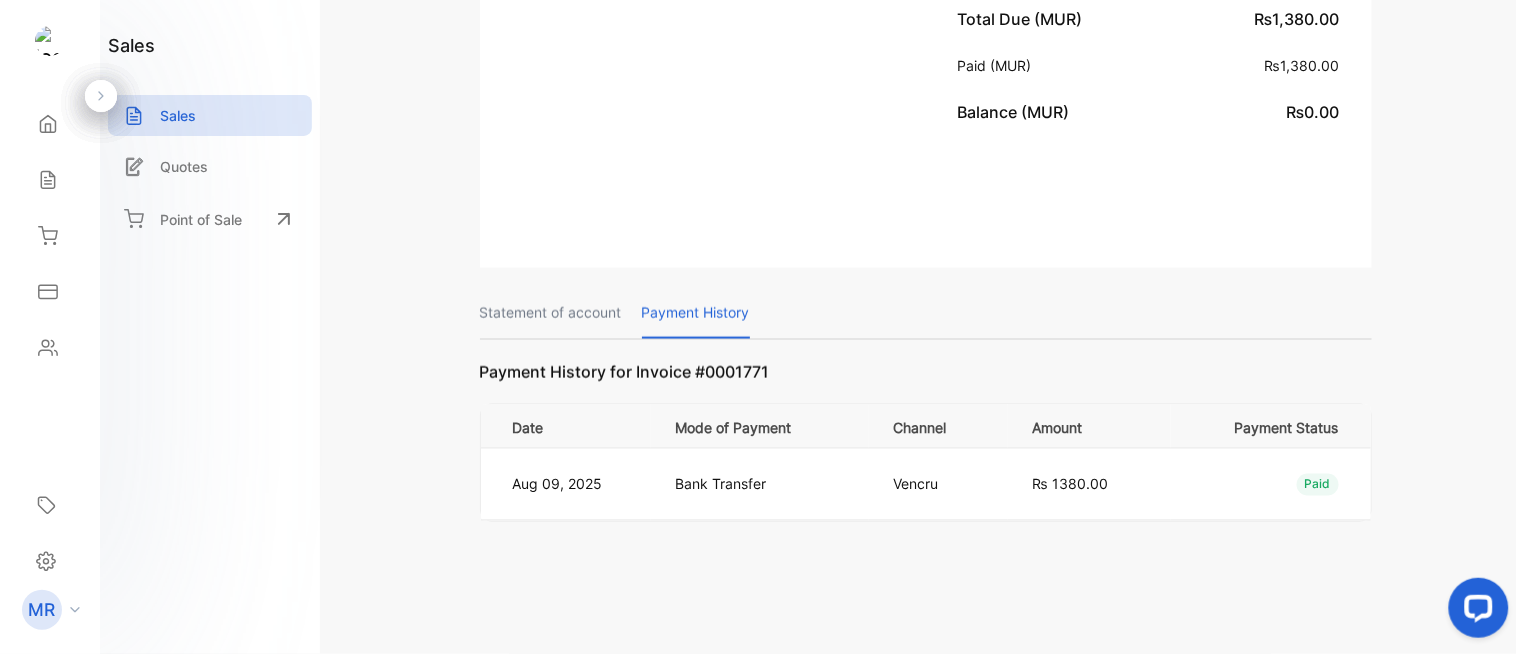 scroll, scrollTop: 698, scrollLeft: 0, axis: vertical 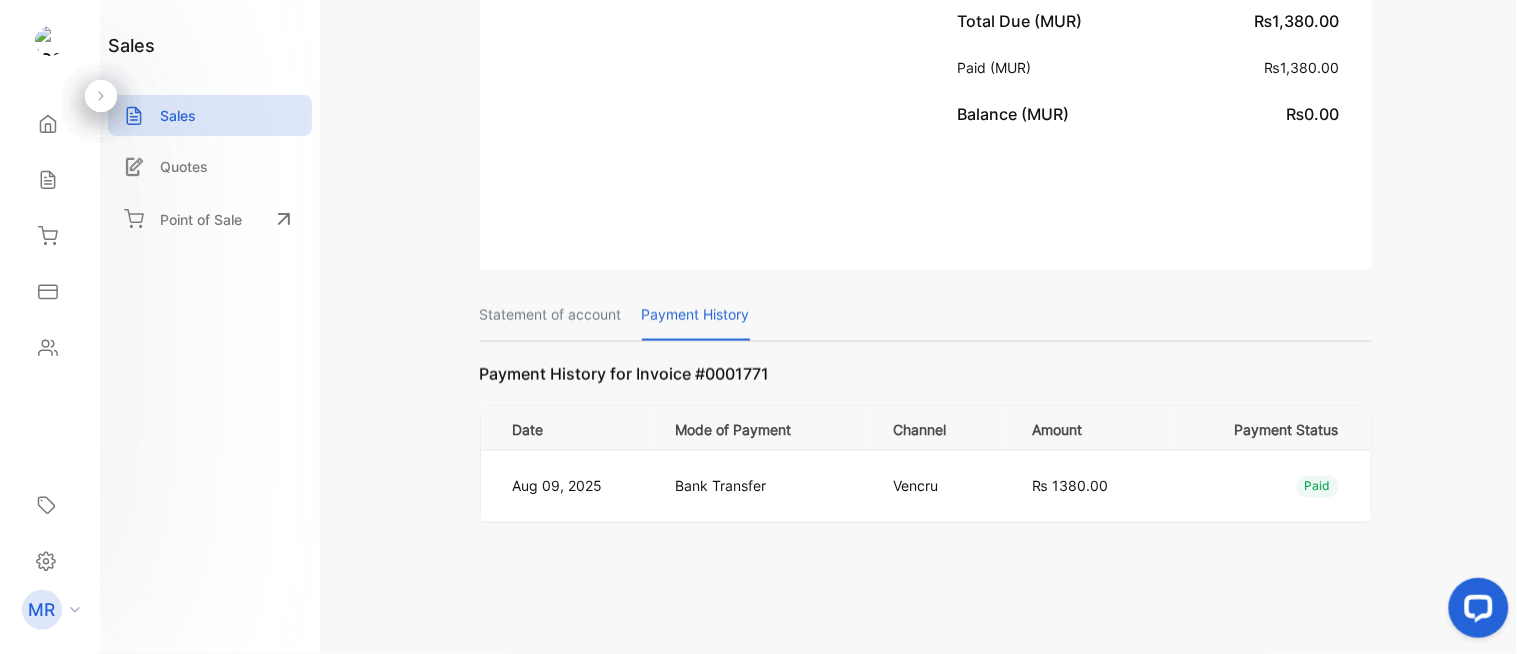 click on "Statement of account" at bounding box center (551, 315) 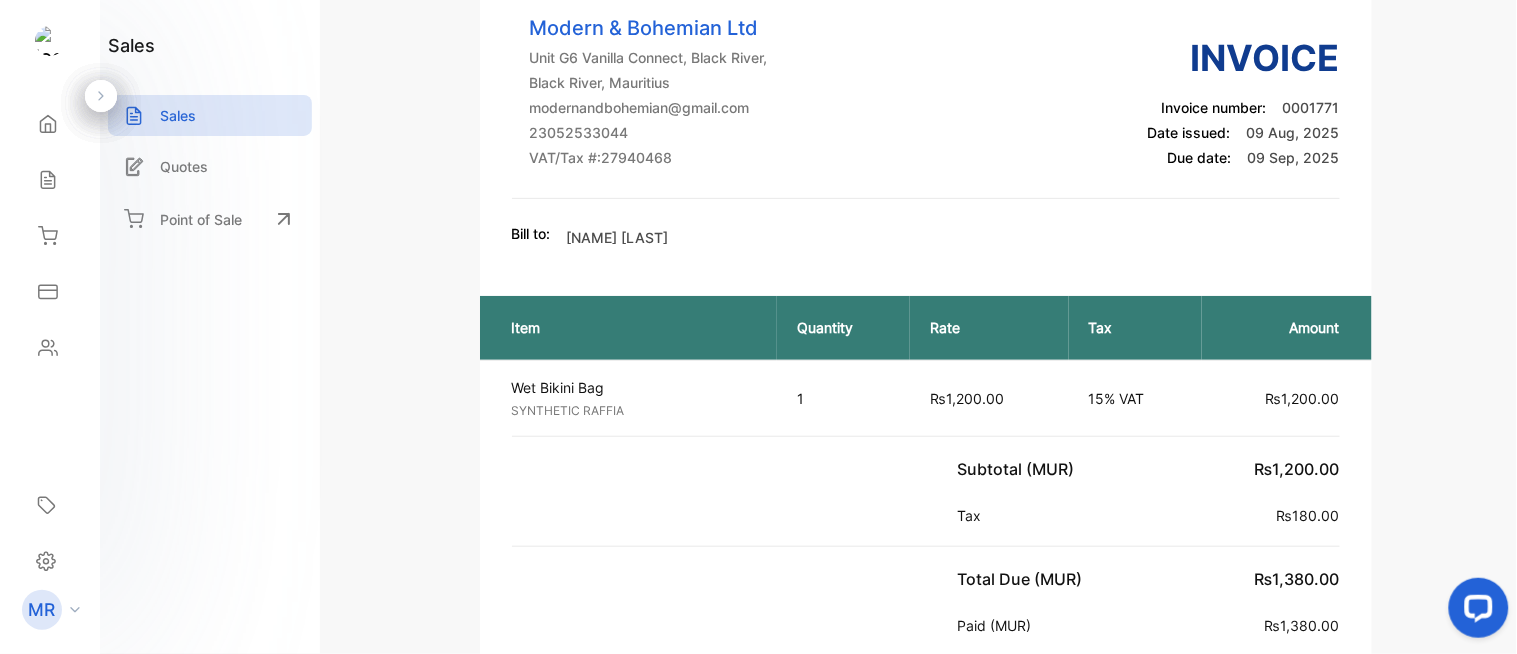 scroll, scrollTop: 0, scrollLeft: 0, axis: both 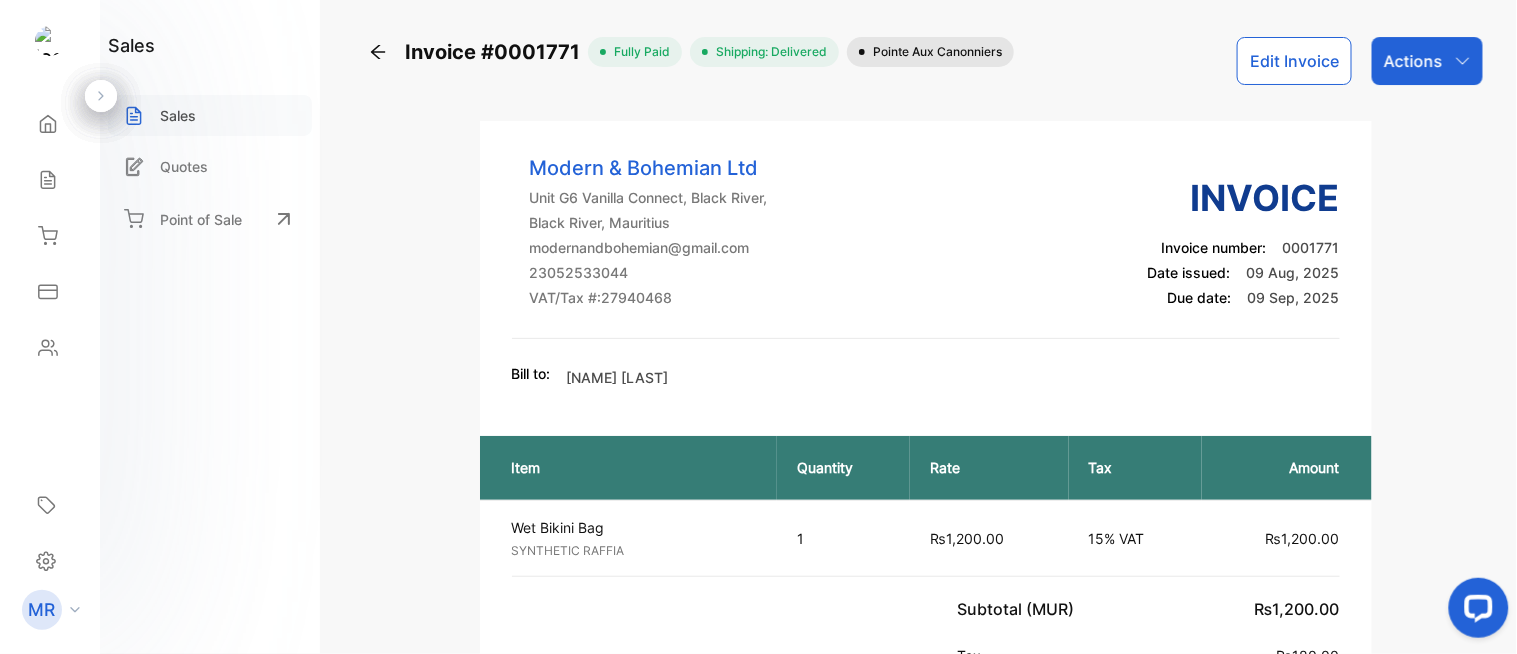click on "Sales" at bounding box center [210, 115] 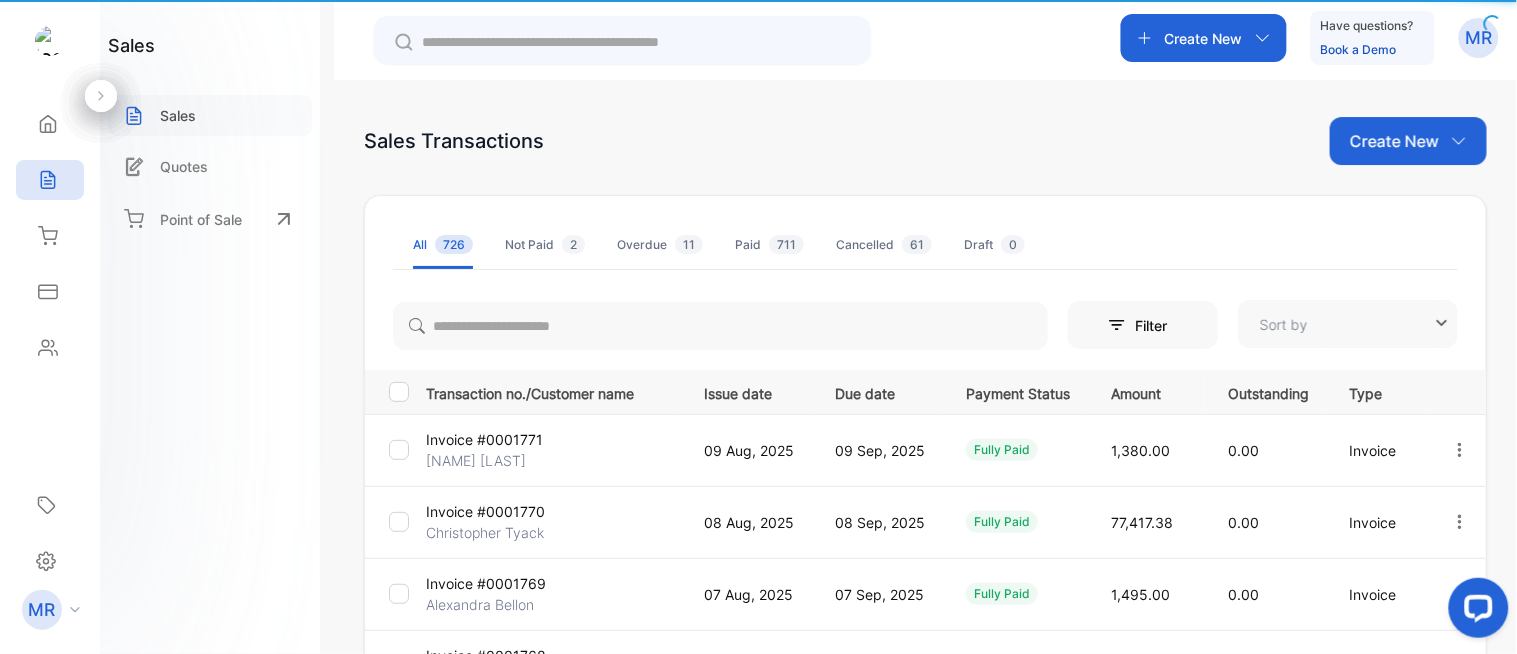 type on "**********" 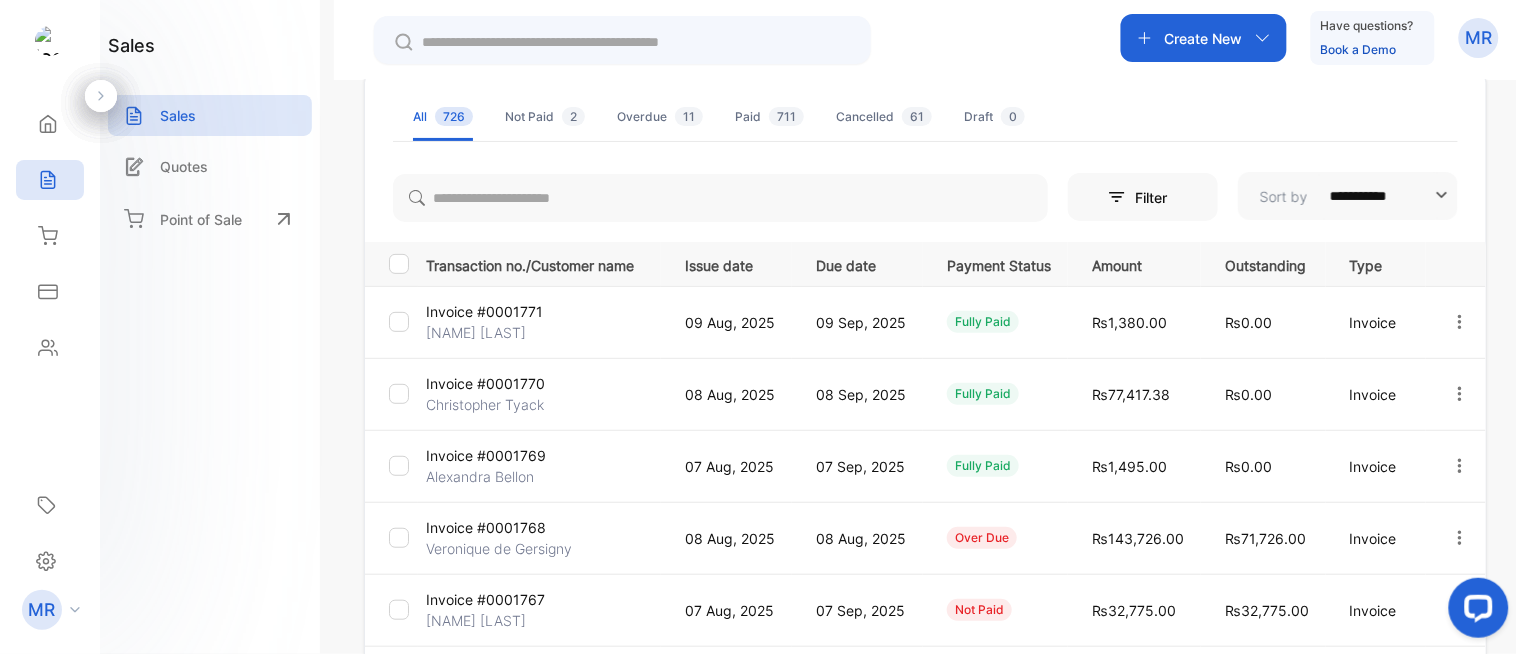 scroll, scrollTop: 0, scrollLeft: 0, axis: both 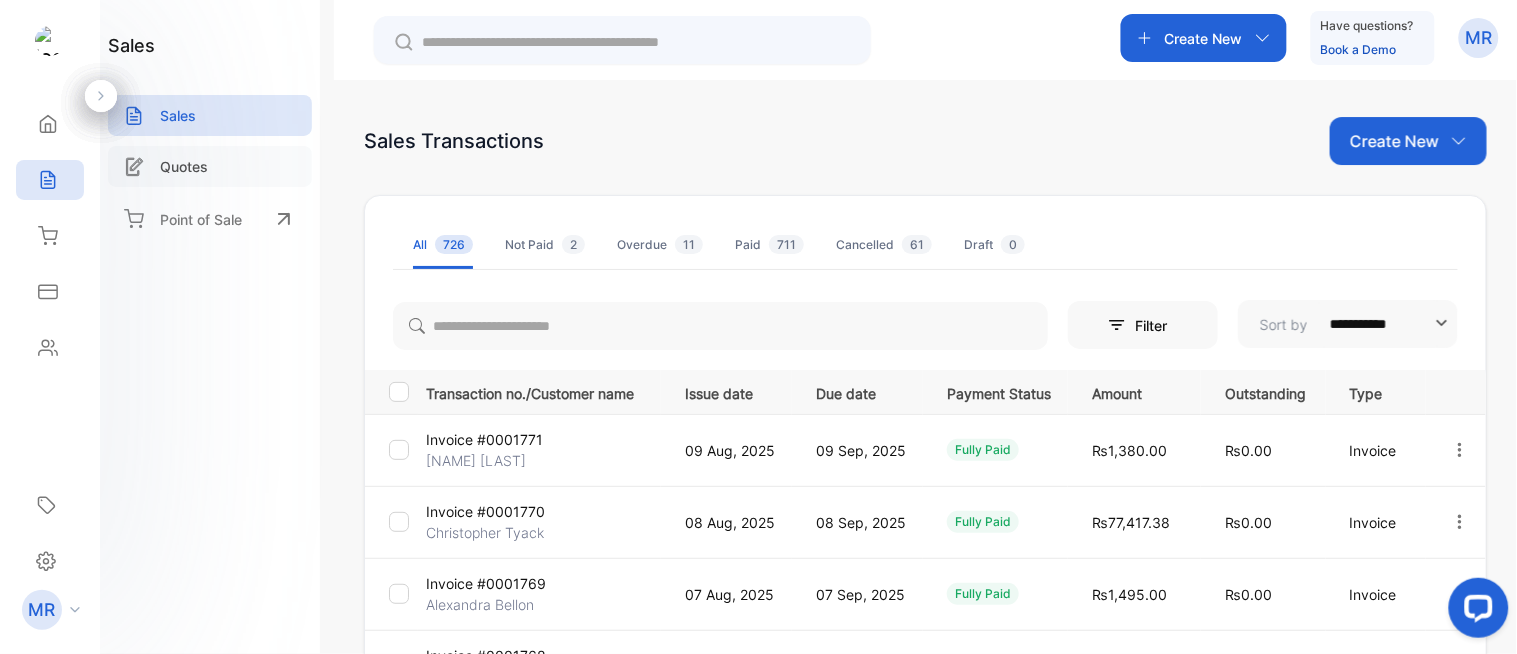 click on "Quotes" at bounding box center (184, 166) 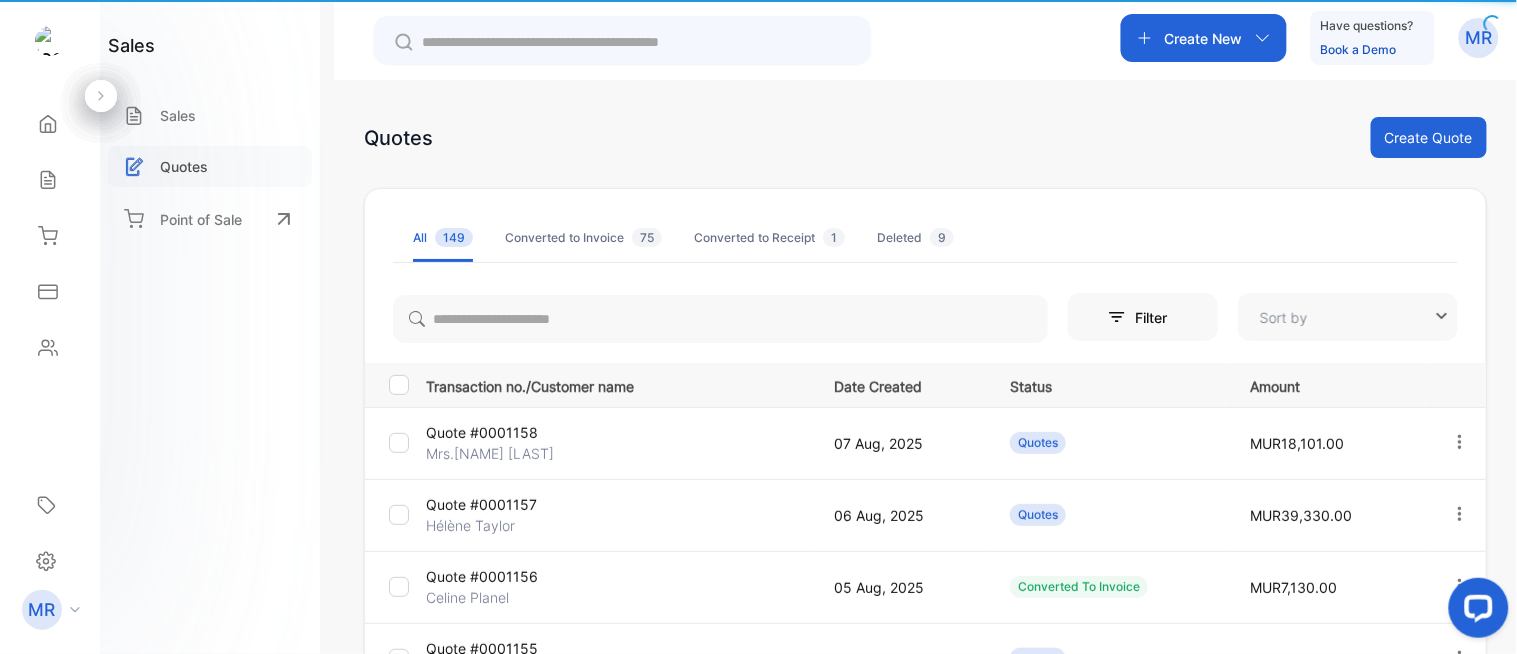 type on "**********" 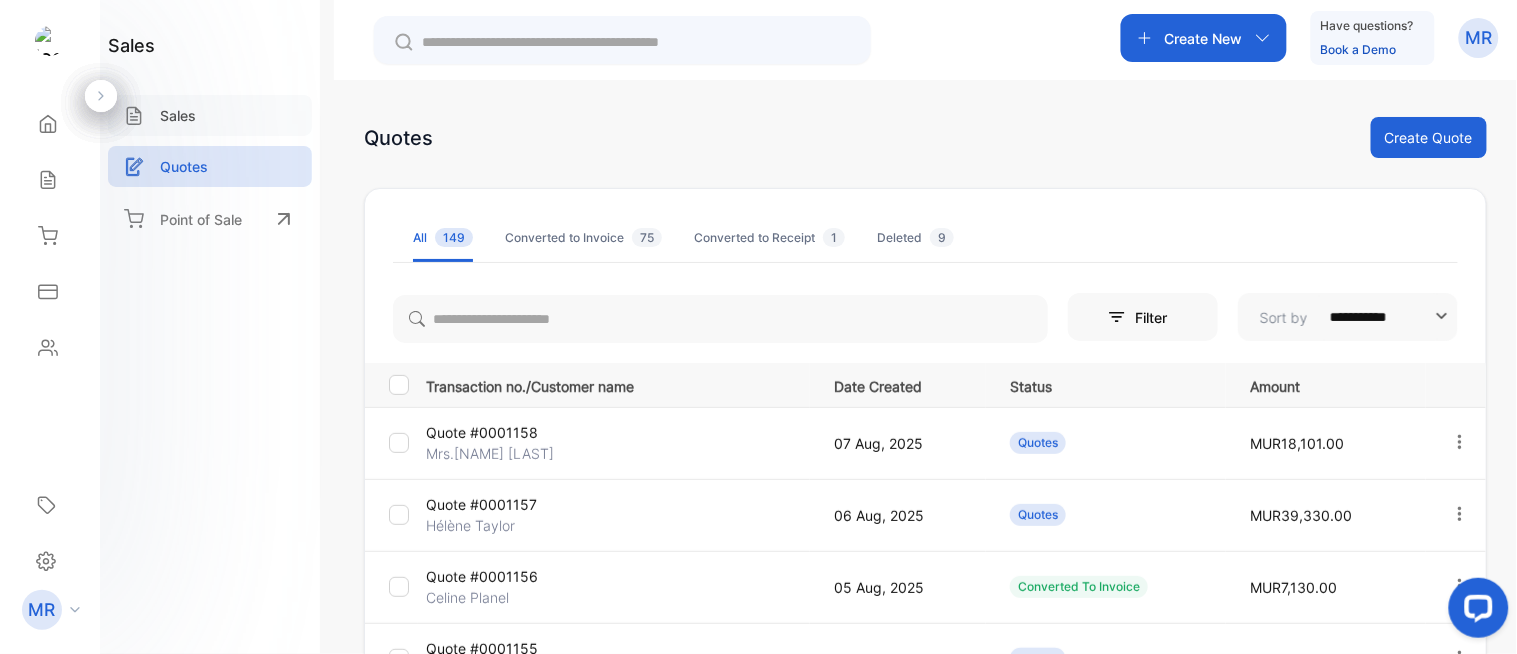 click on "Sales" at bounding box center (178, 115) 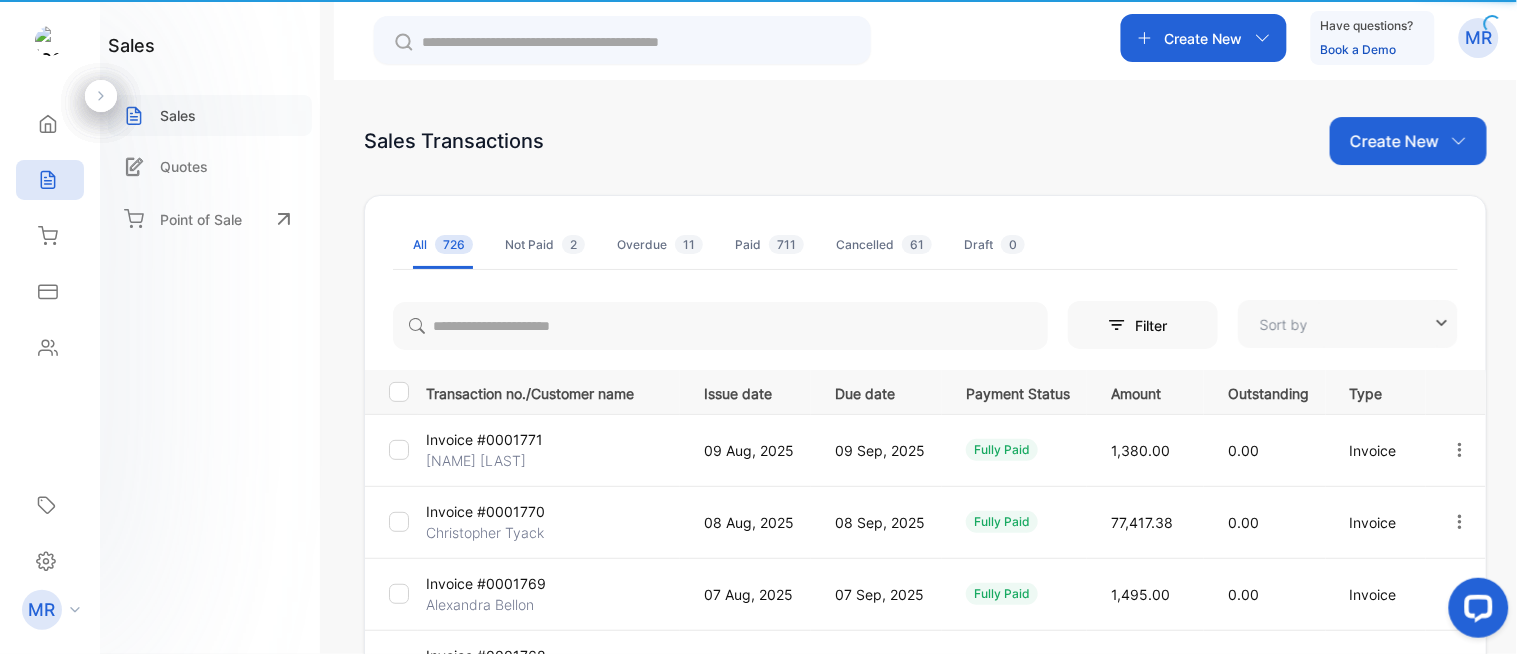 type on "**********" 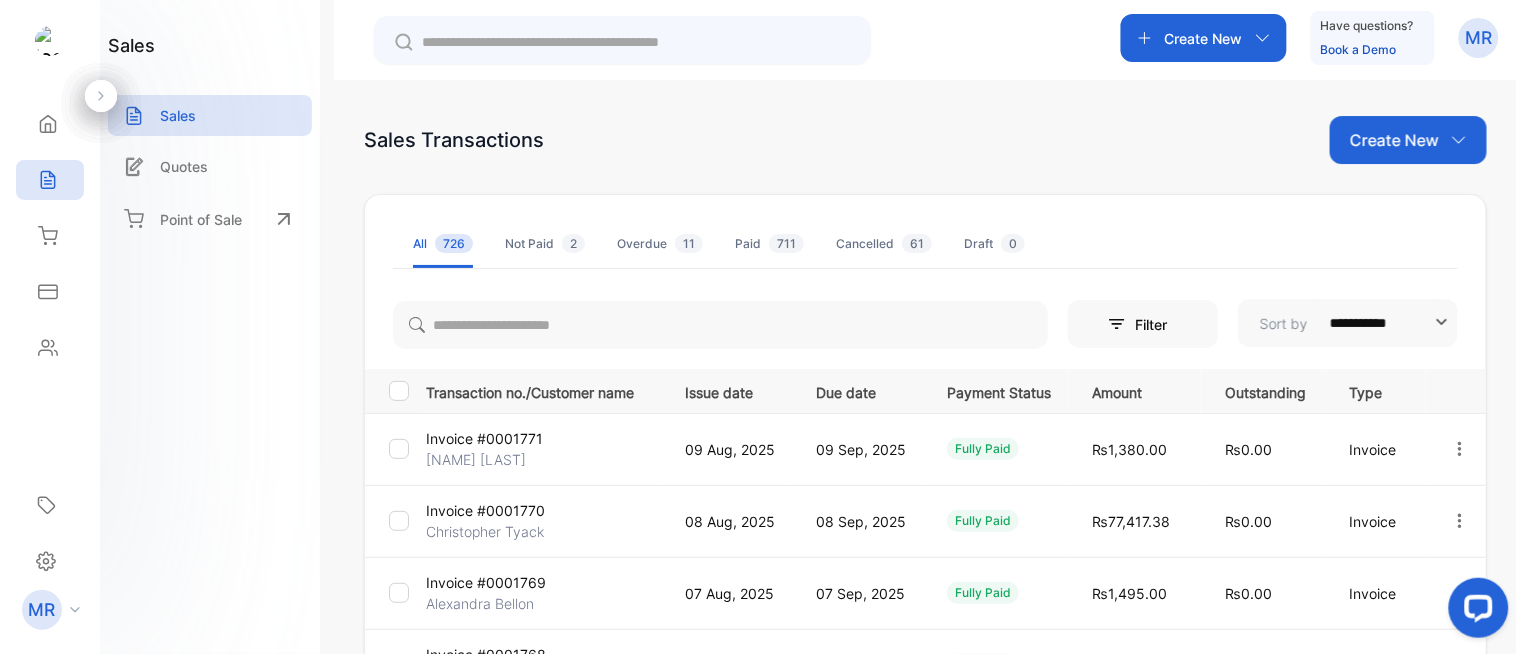 scroll, scrollTop: 0, scrollLeft: 0, axis: both 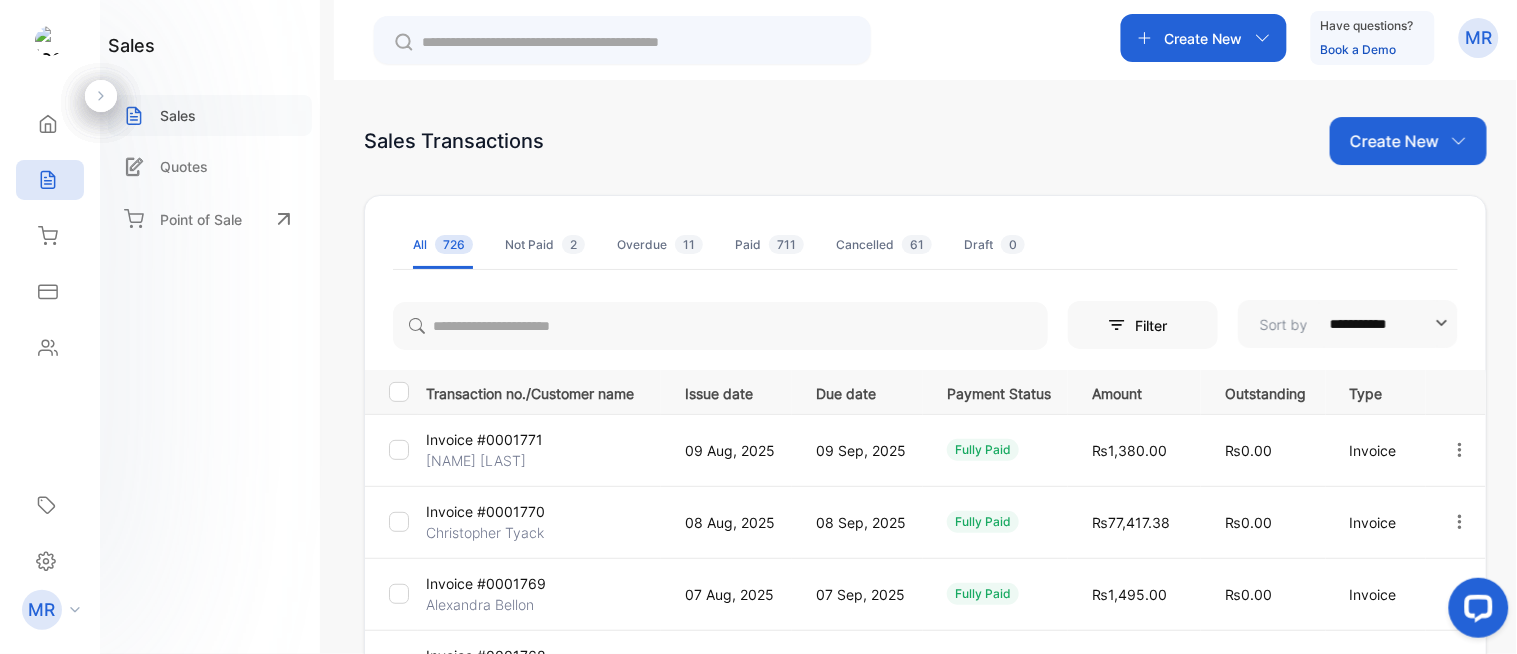 click on "Sales" at bounding box center (178, 115) 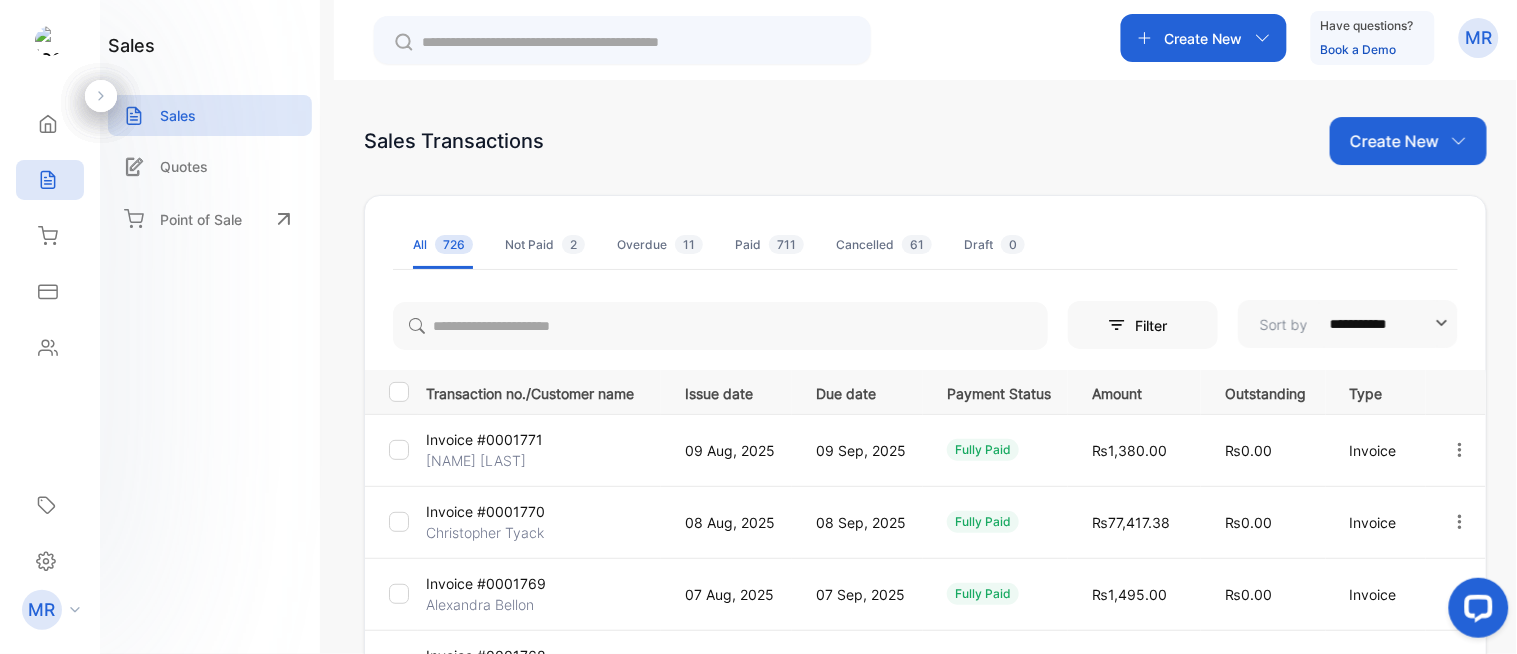 click on "Create New" at bounding box center (1394, 141) 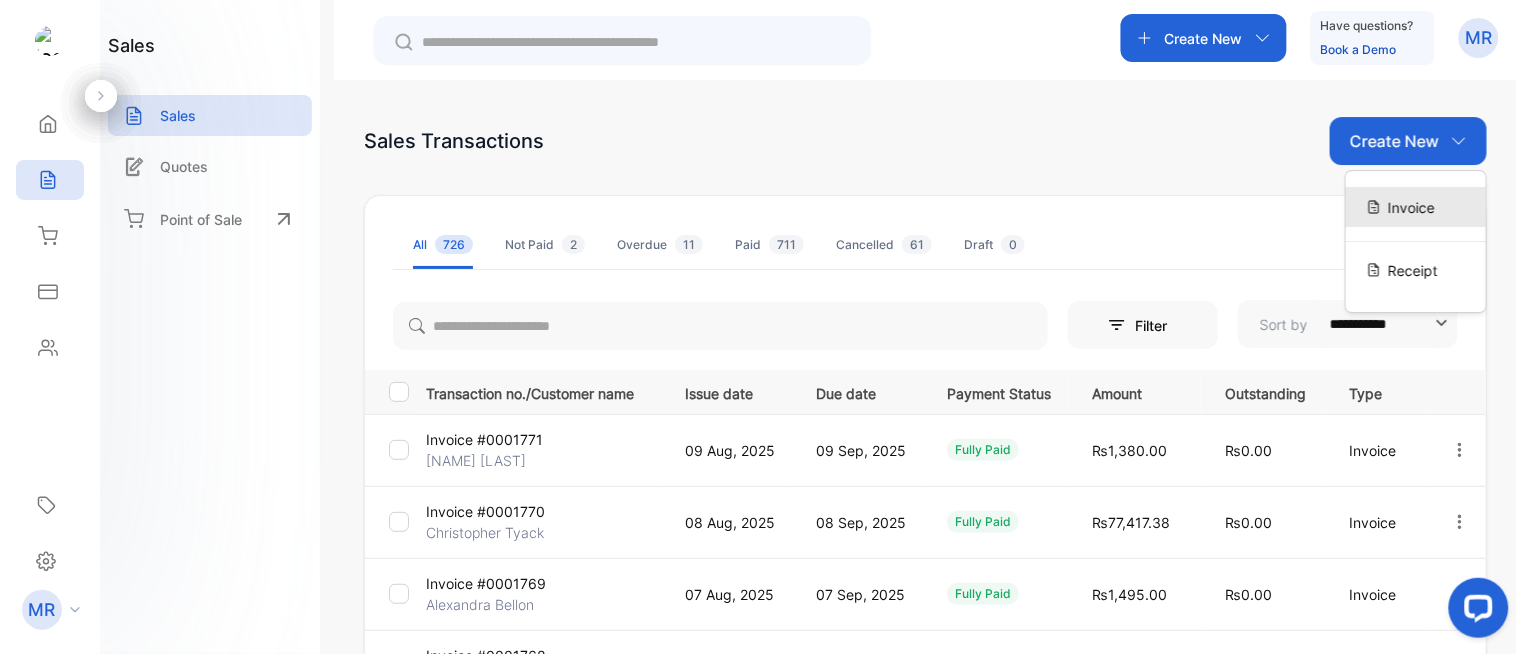 click on "Invoice" at bounding box center (1411, 207) 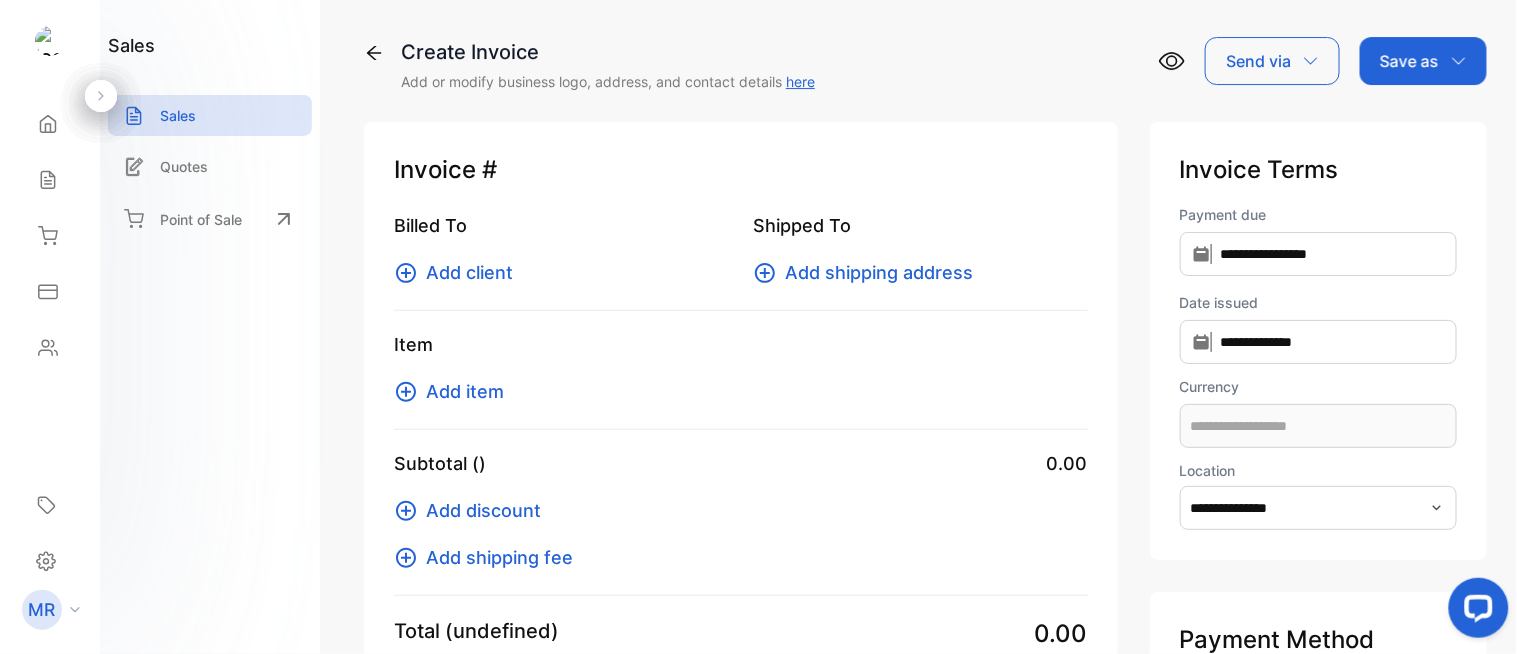 type on "**********" 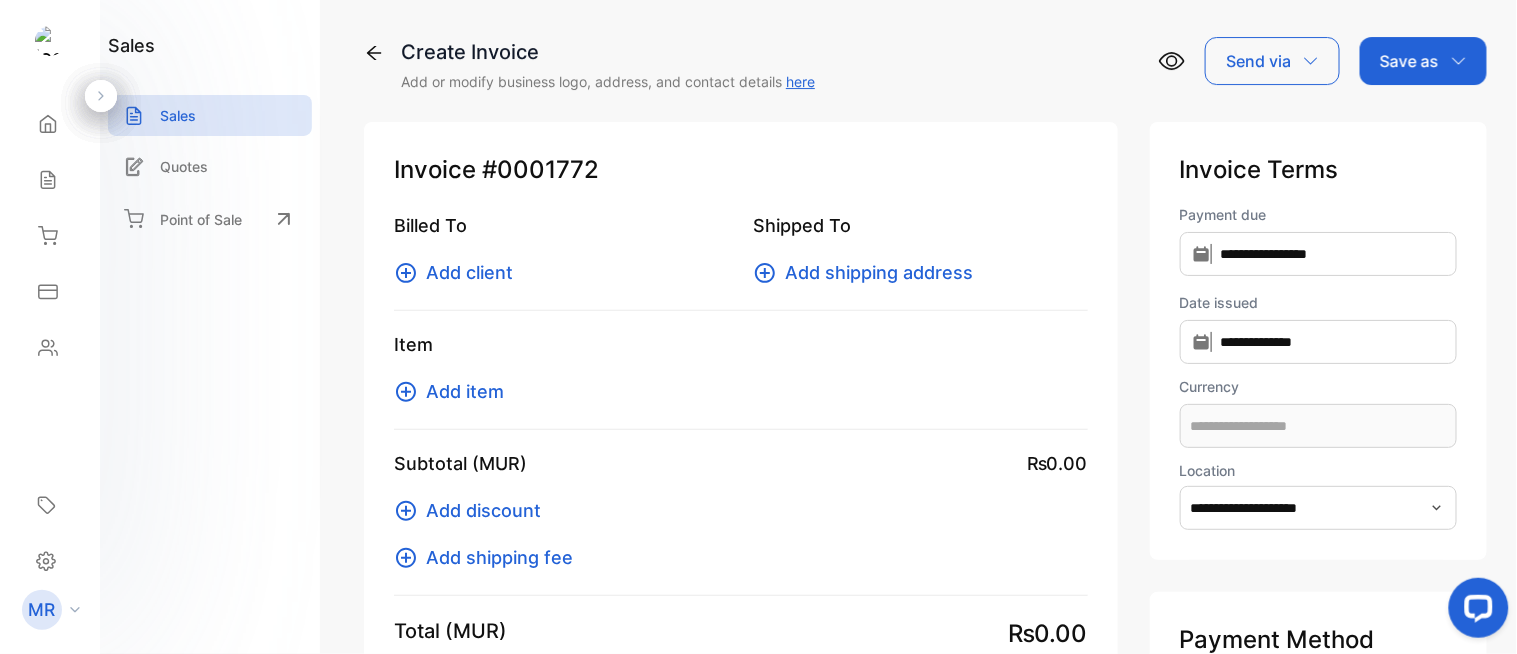 type on "**********" 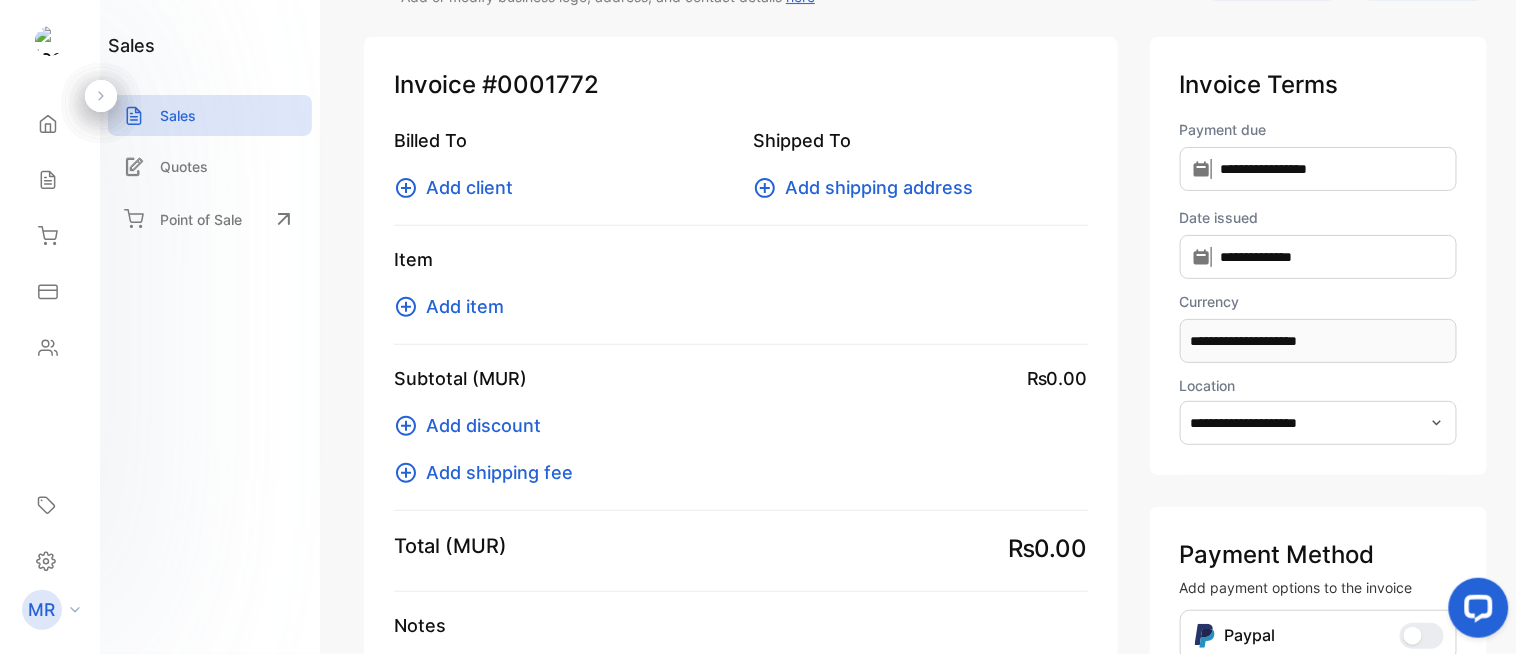 scroll, scrollTop: 0, scrollLeft: 0, axis: both 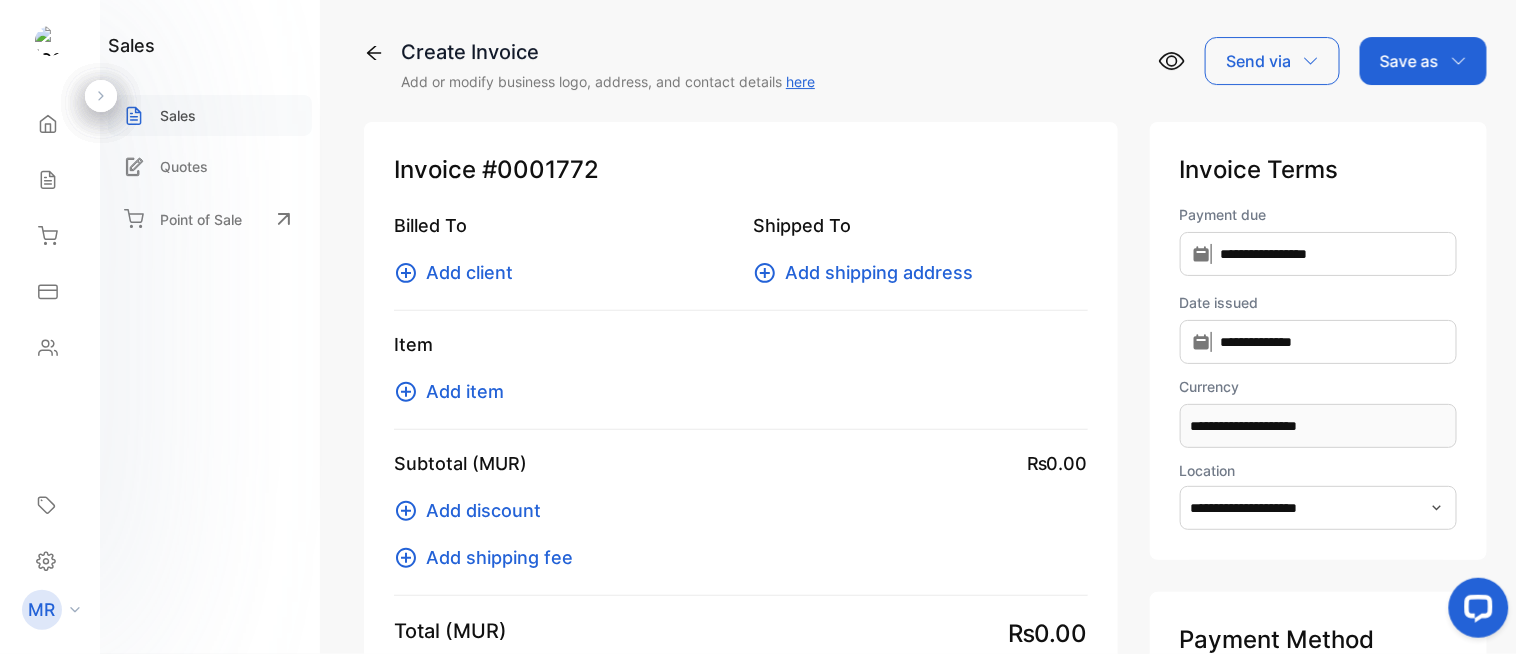 click on "Sales" at bounding box center [178, 115] 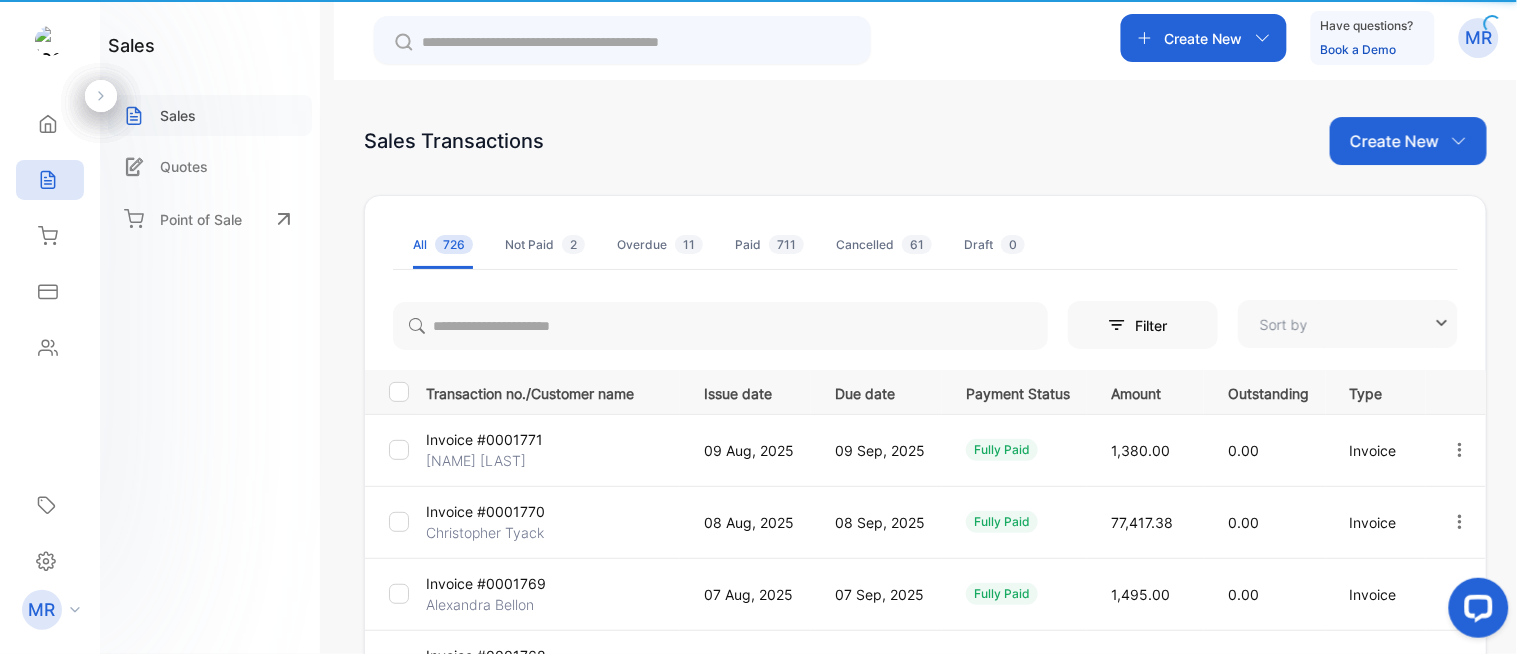 type on "**********" 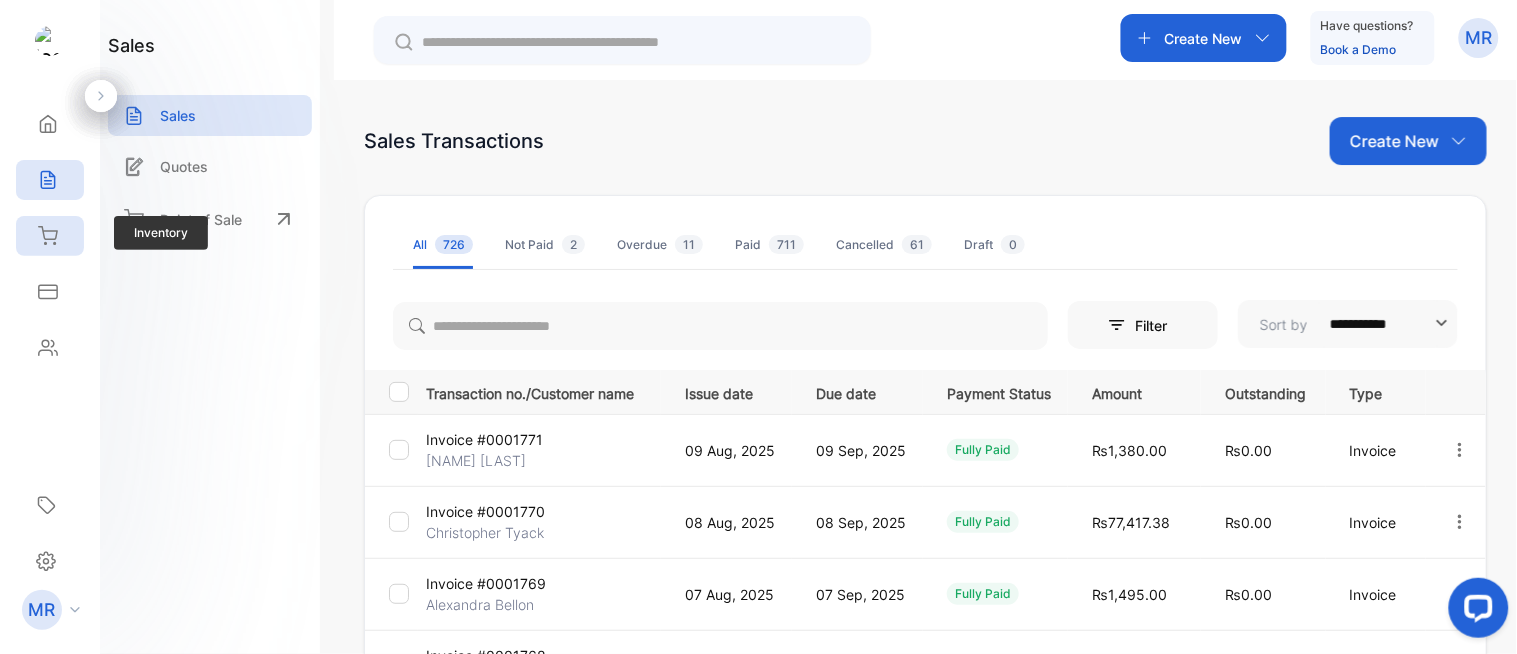 click 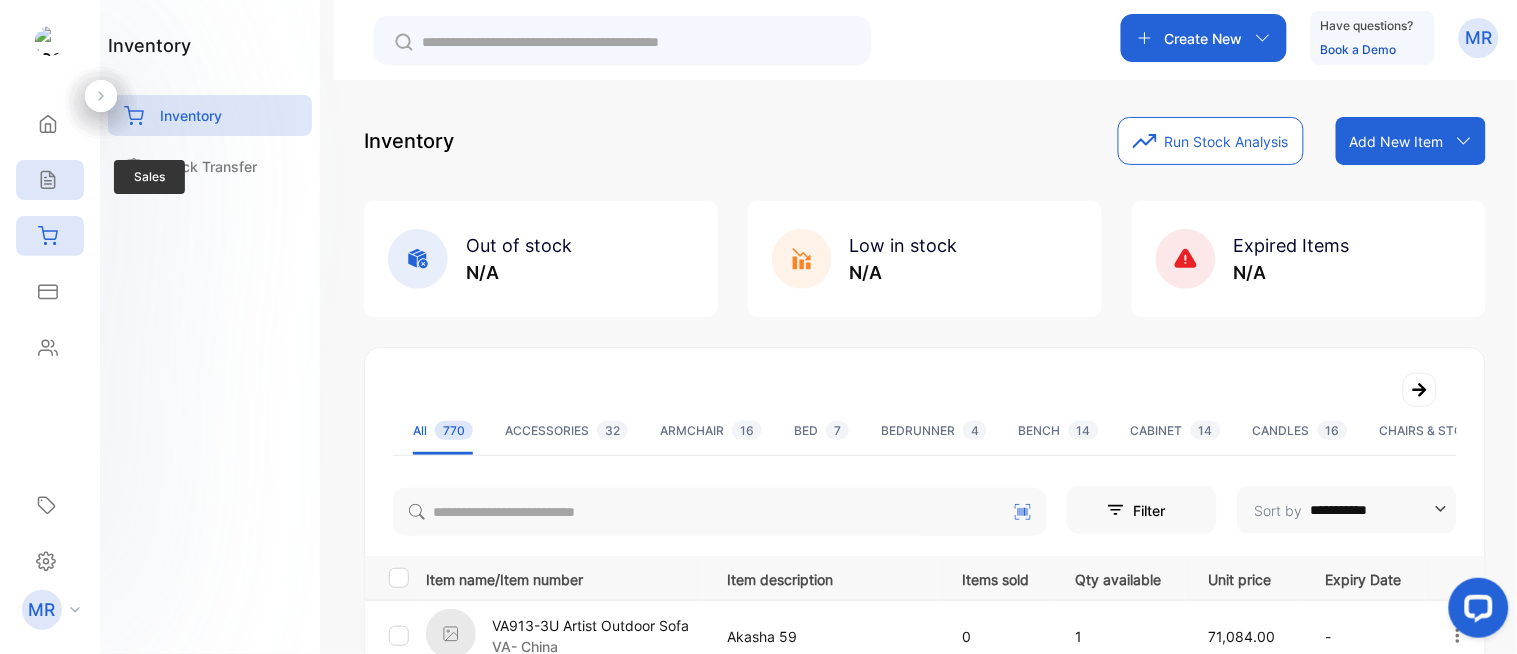 click on "Sales" at bounding box center [50, 180] 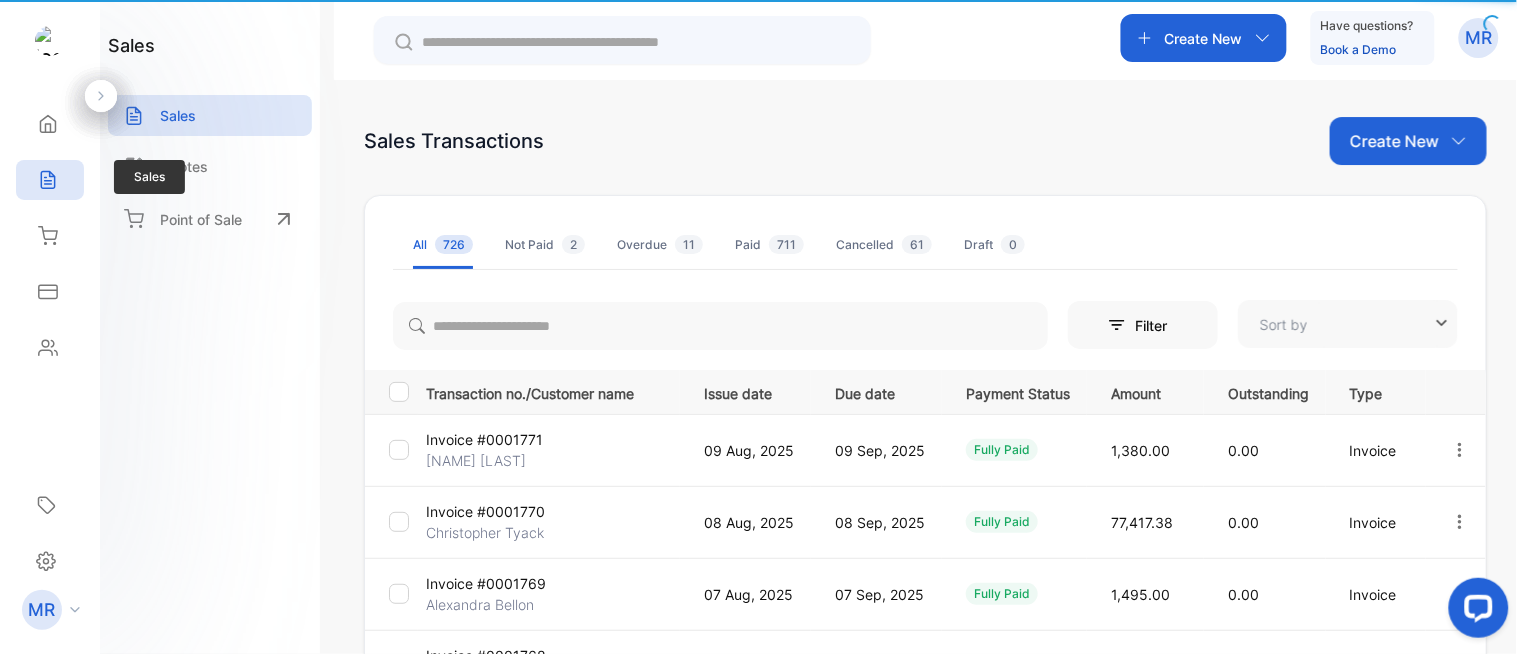 type on "**********" 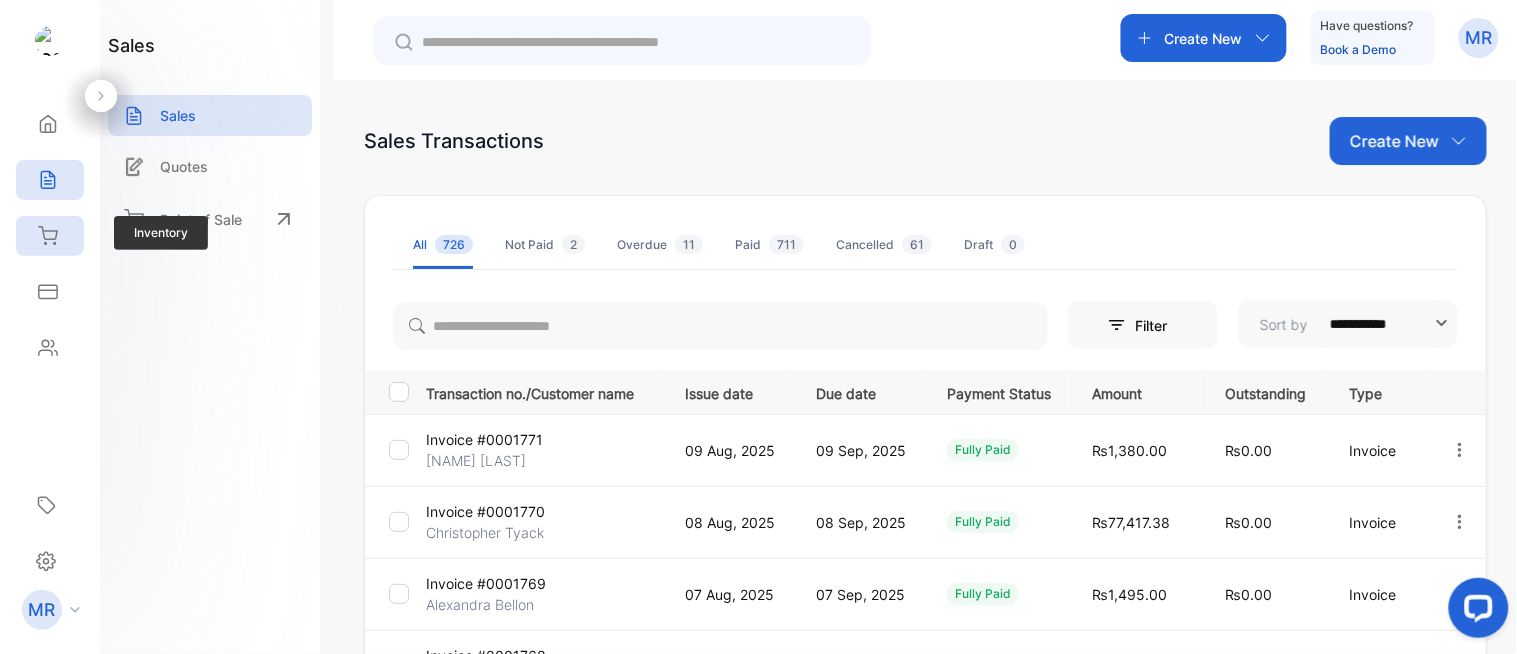 click 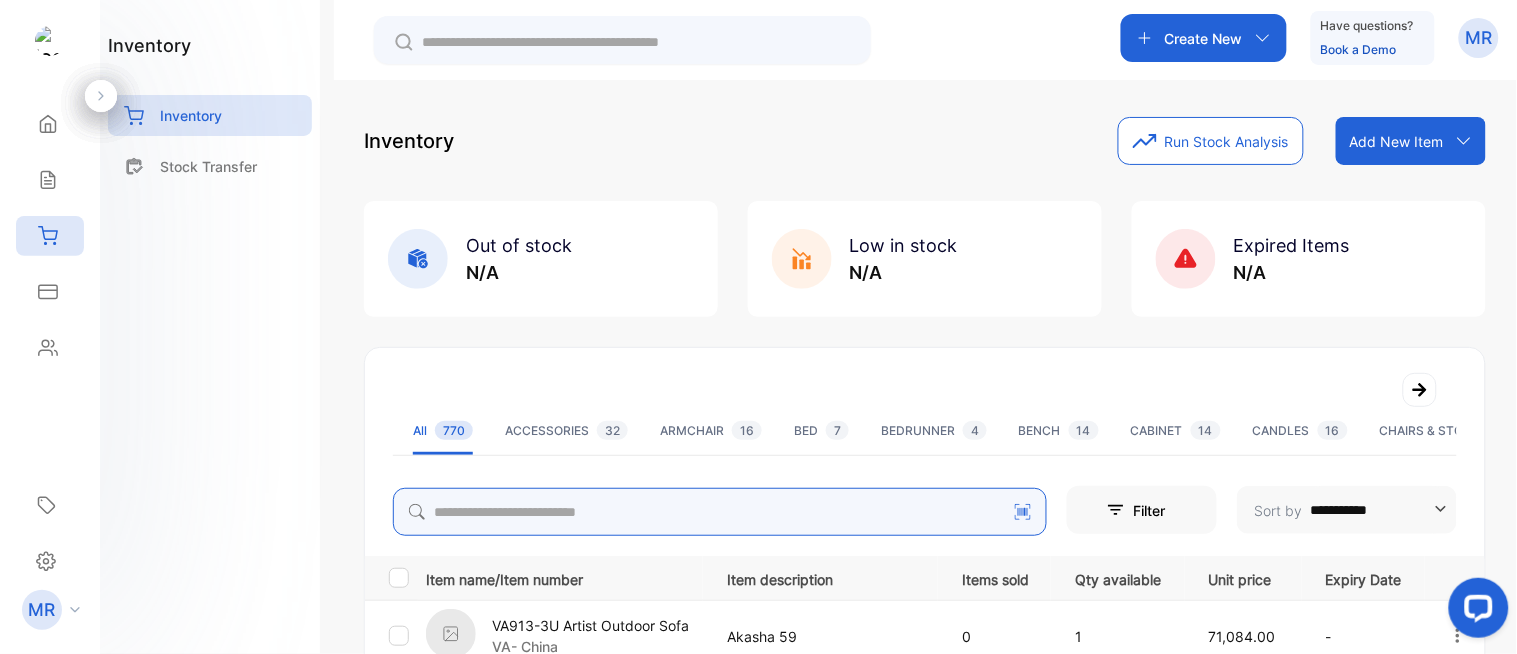 click at bounding box center (720, 512) 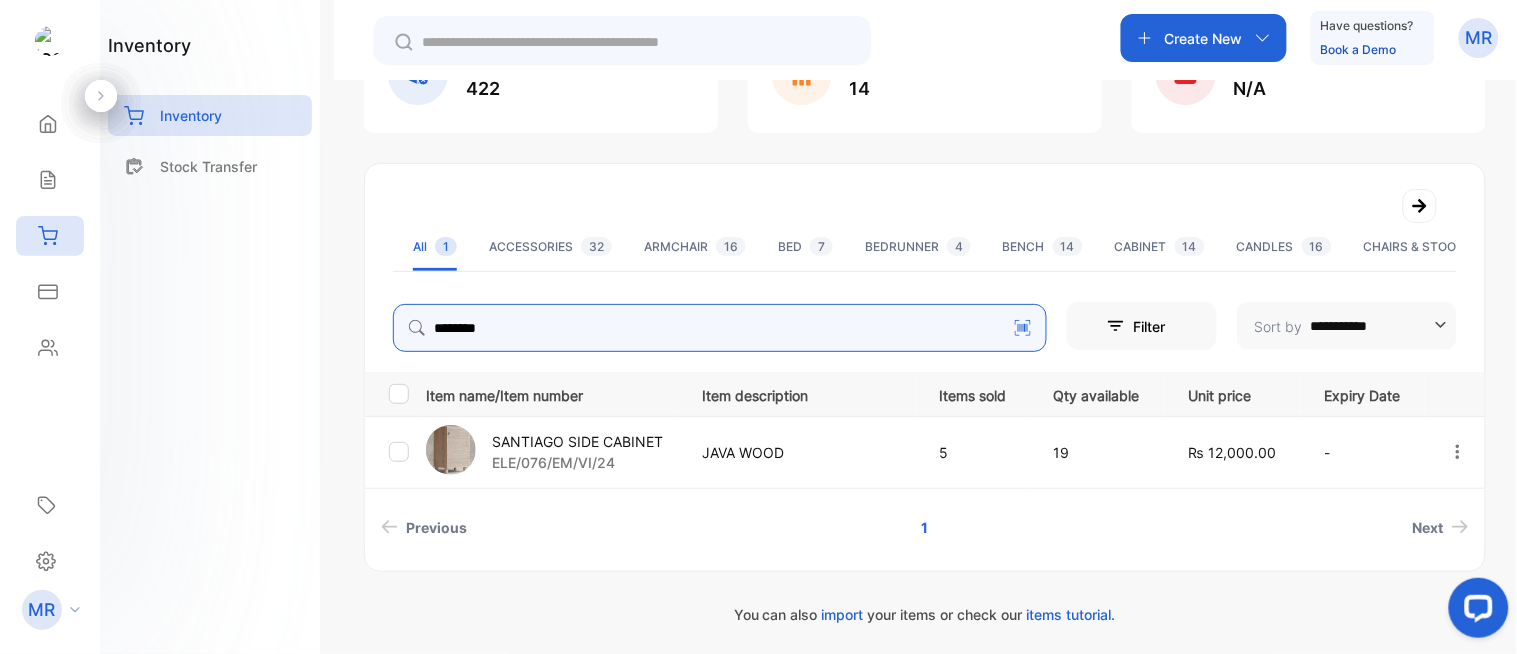 scroll, scrollTop: 185, scrollLeft: 0, axis: vertical 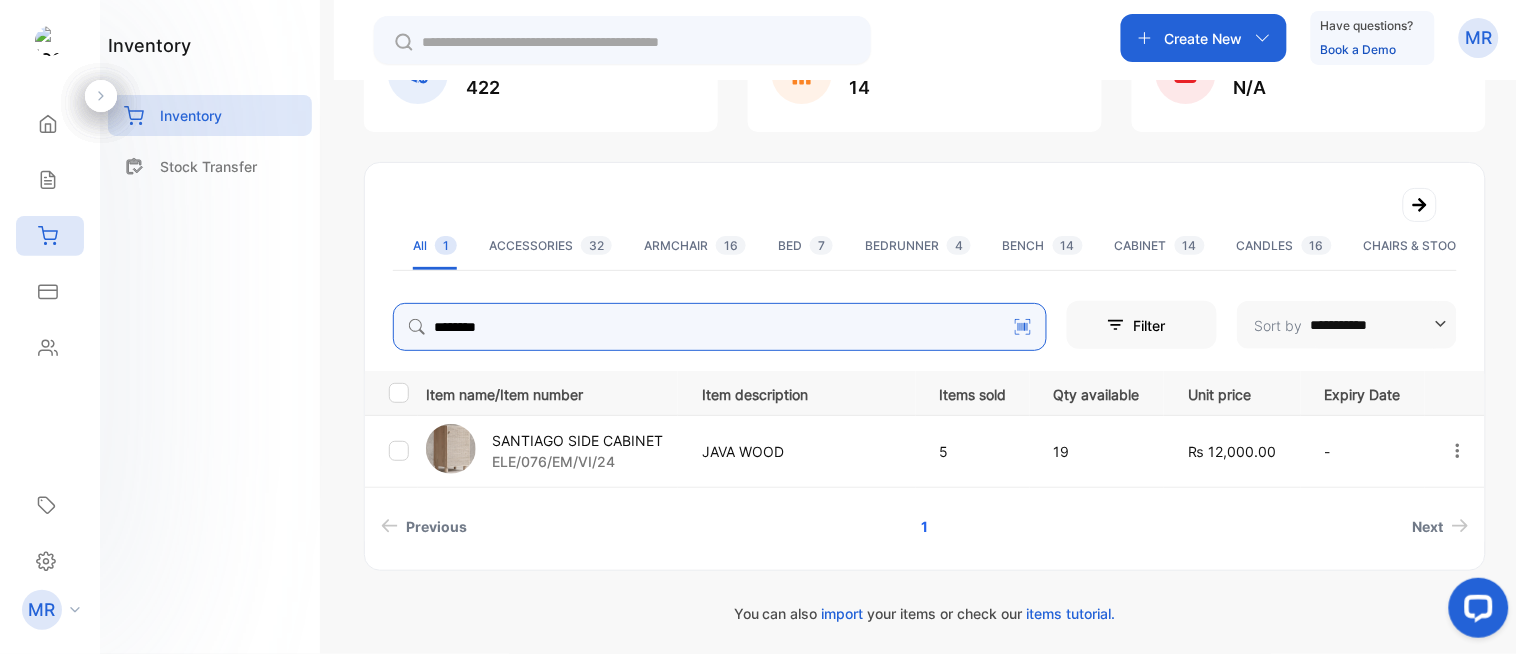 type on "********" 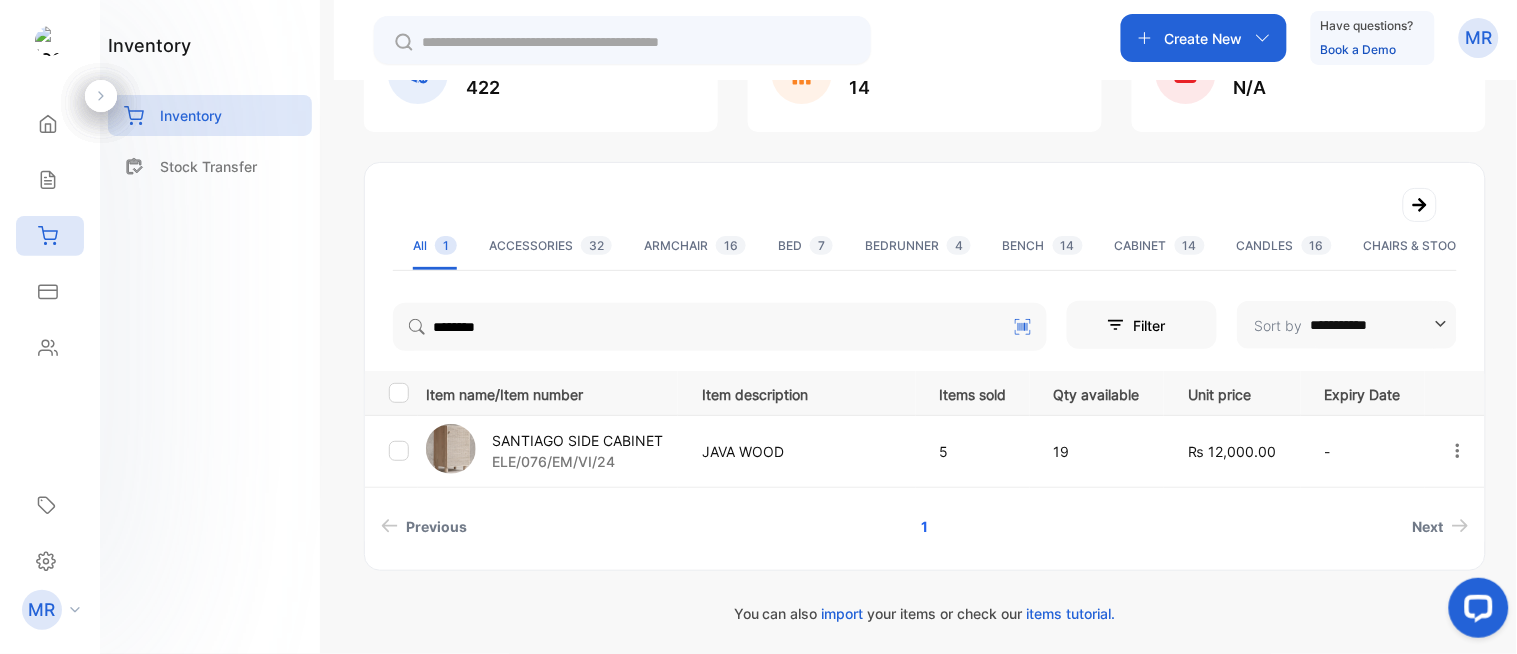 click on "ELE/076/EM/VI/24" at bounding box center [577, 461] 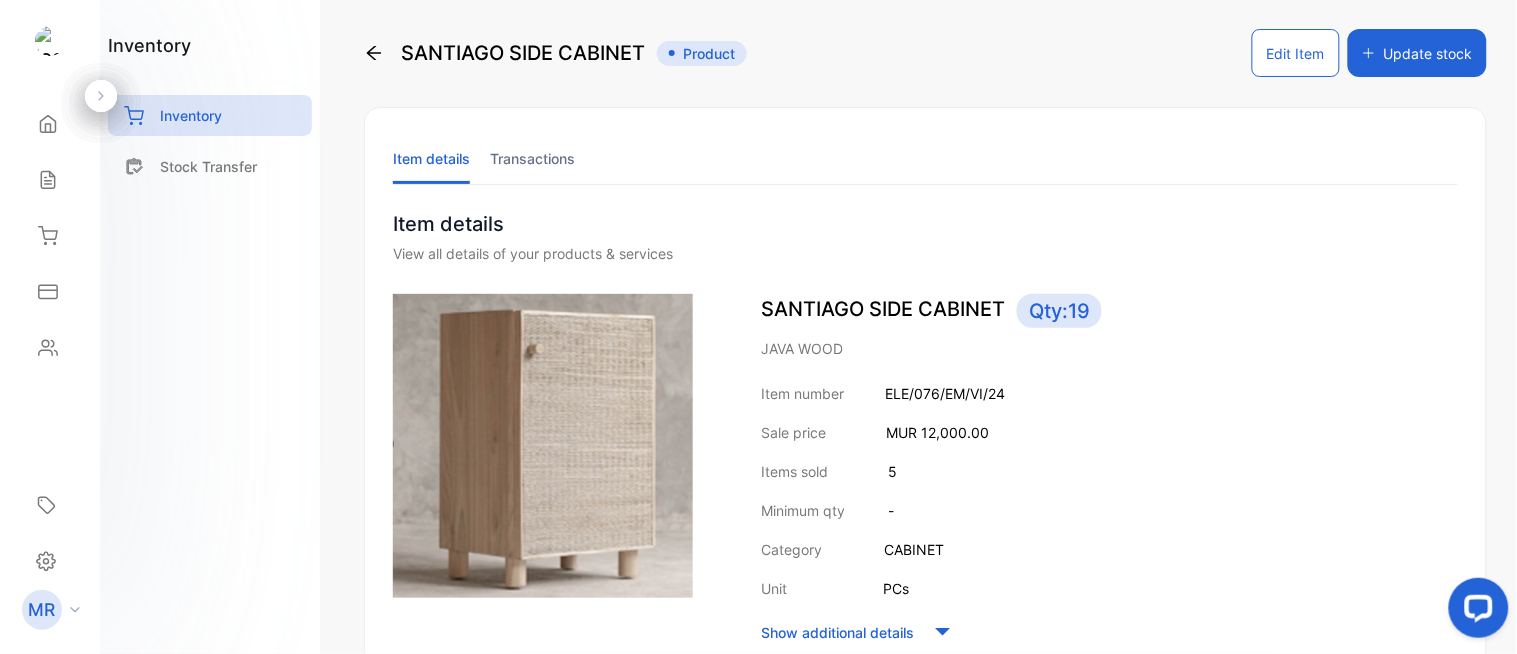 scroll, scrollTop: 0, scrollLeft: 0, axis: both 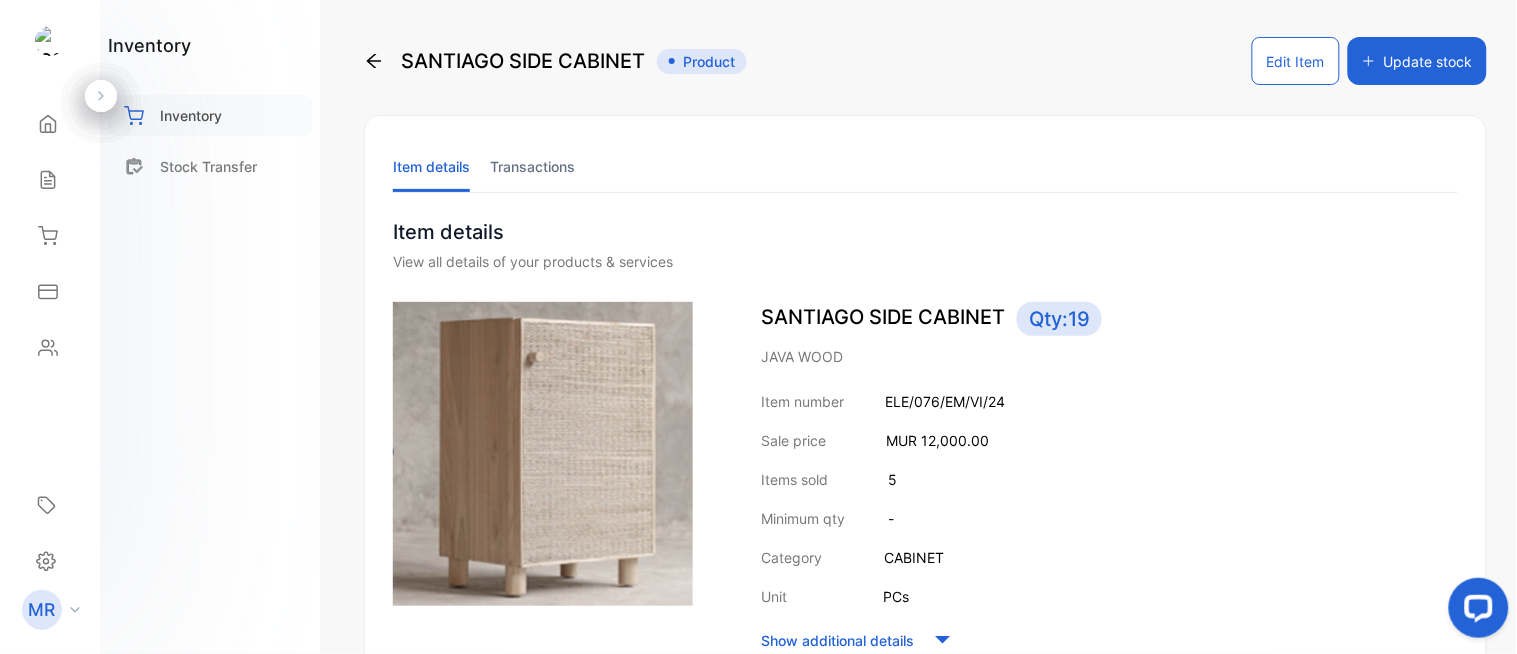 click on "Inventory" at bounding box center (191, 115) 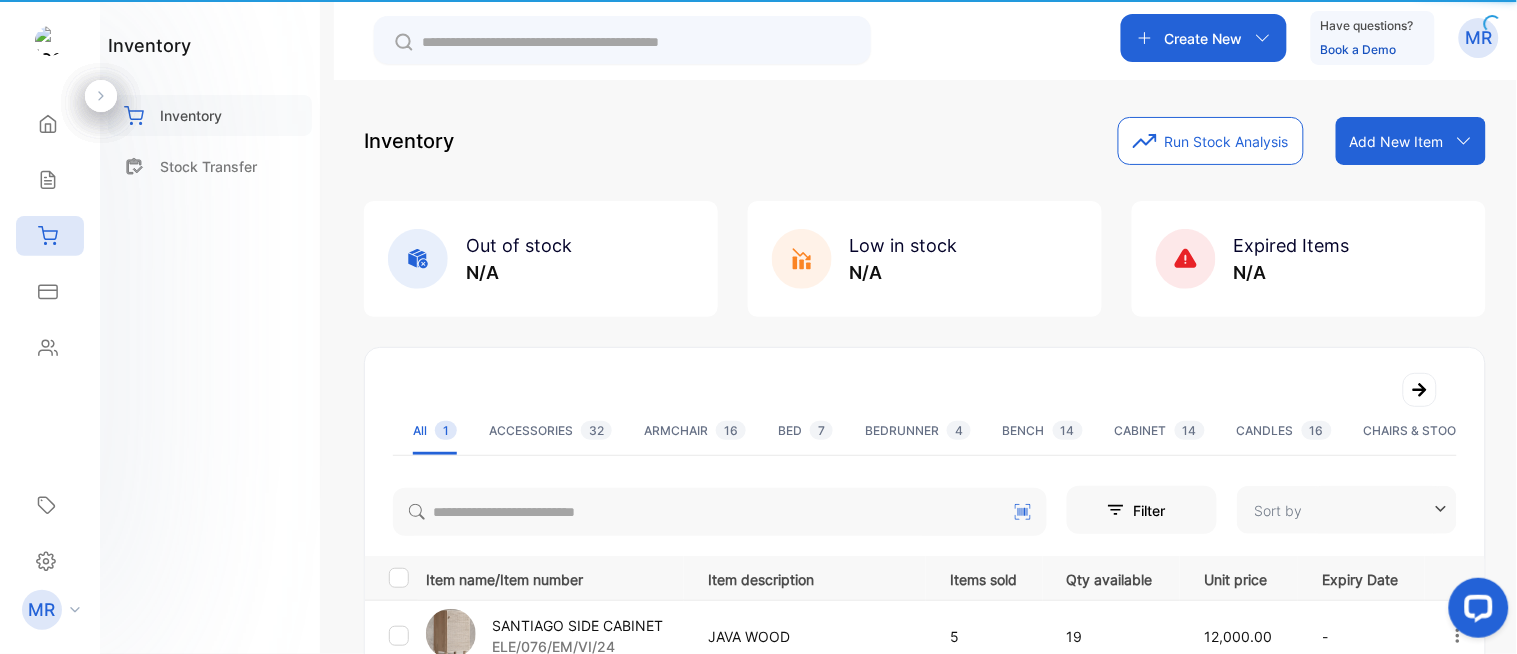 type on "**********" 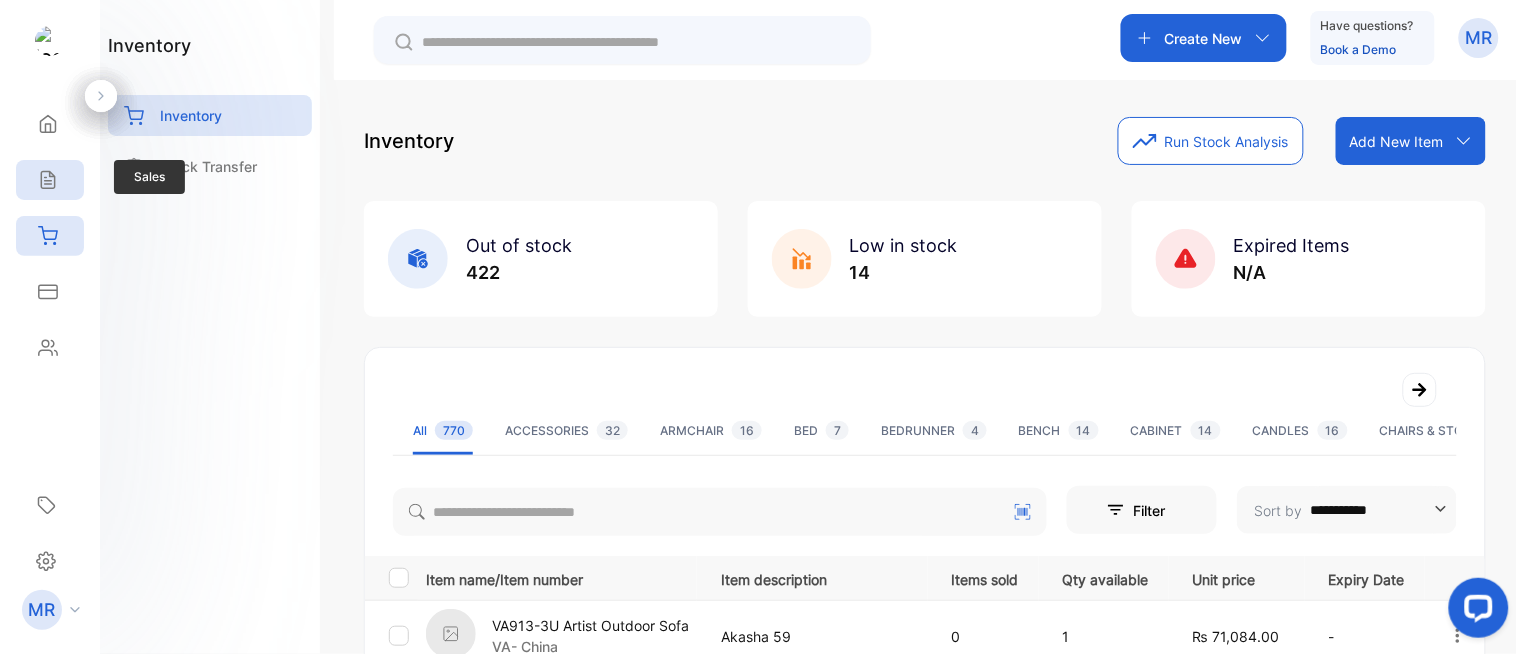 click on "Sales" at bounding box center (50, 180) 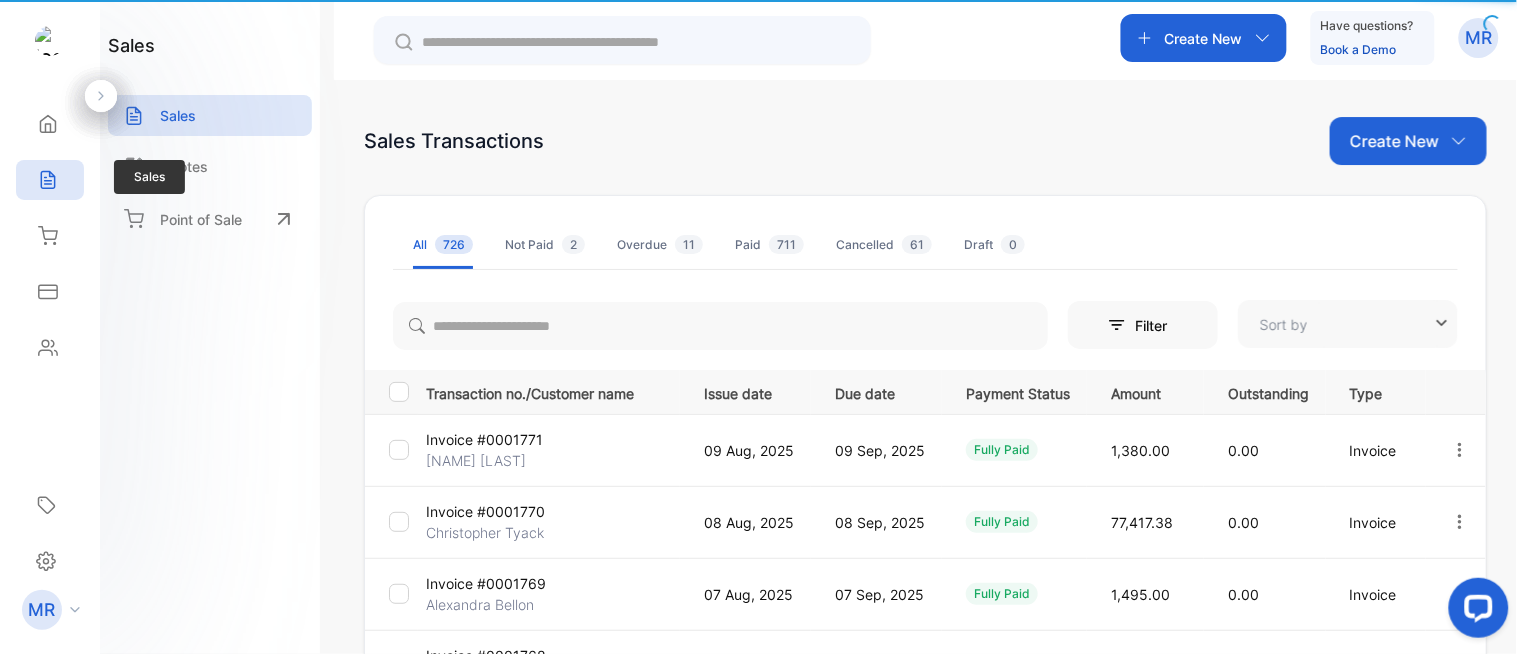 type on "**********" 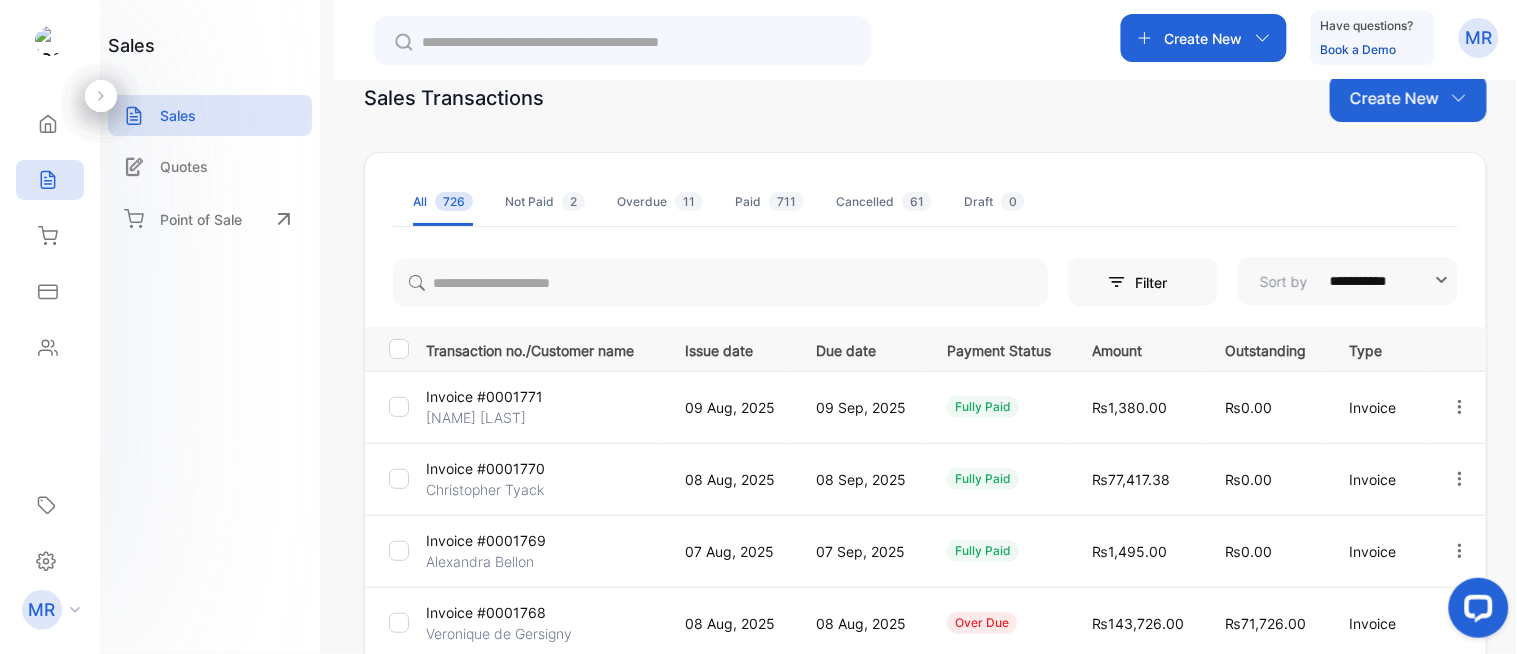 scroll, scrollTop: 0, scrollLeft: 0, axis: both 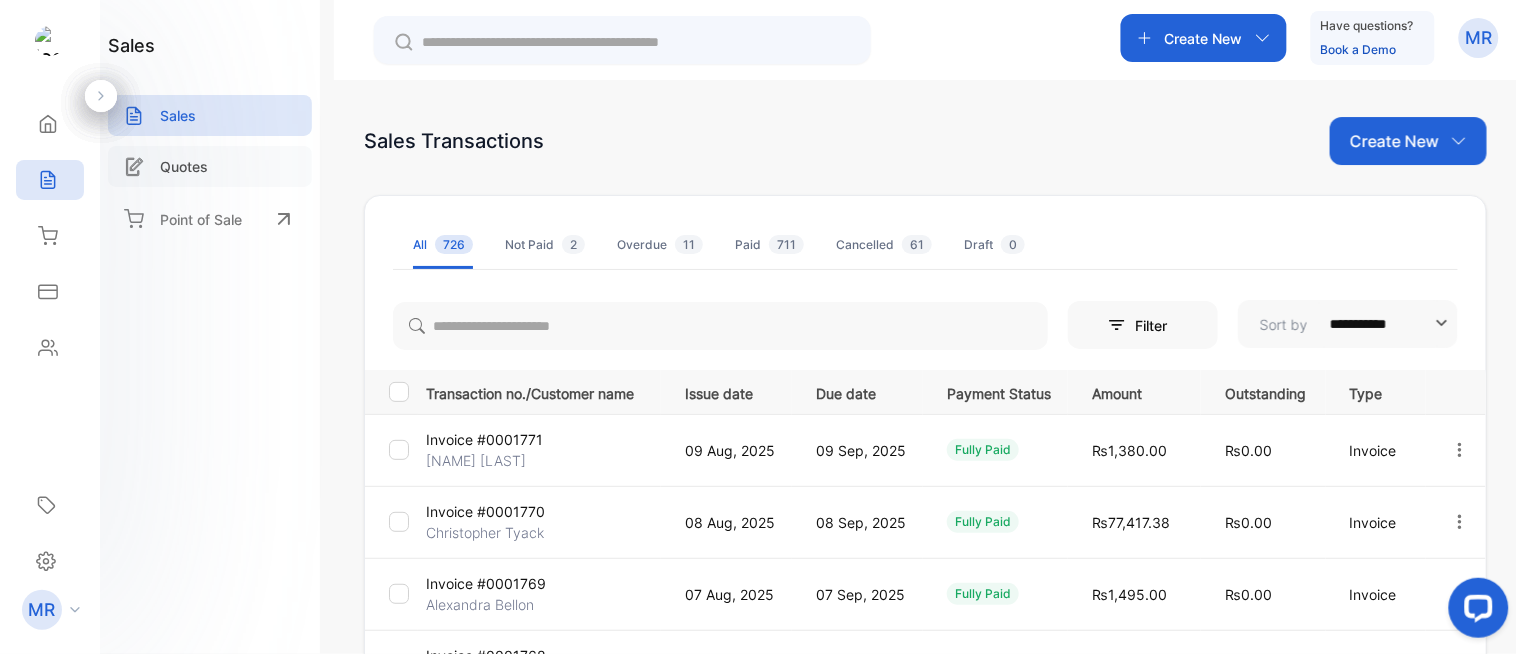click on "Quotes" at bounding box center [184, 166] 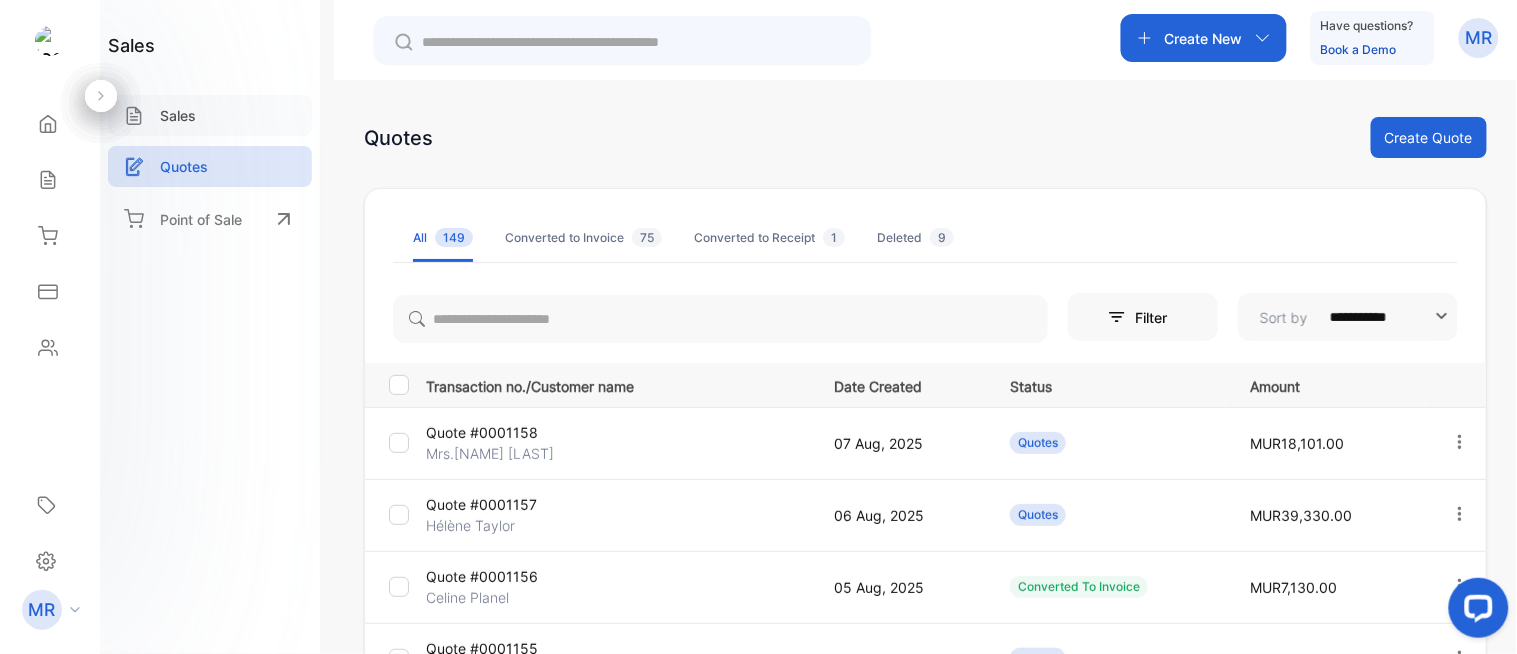 click on "Sales" at bounding box center (178, 115) 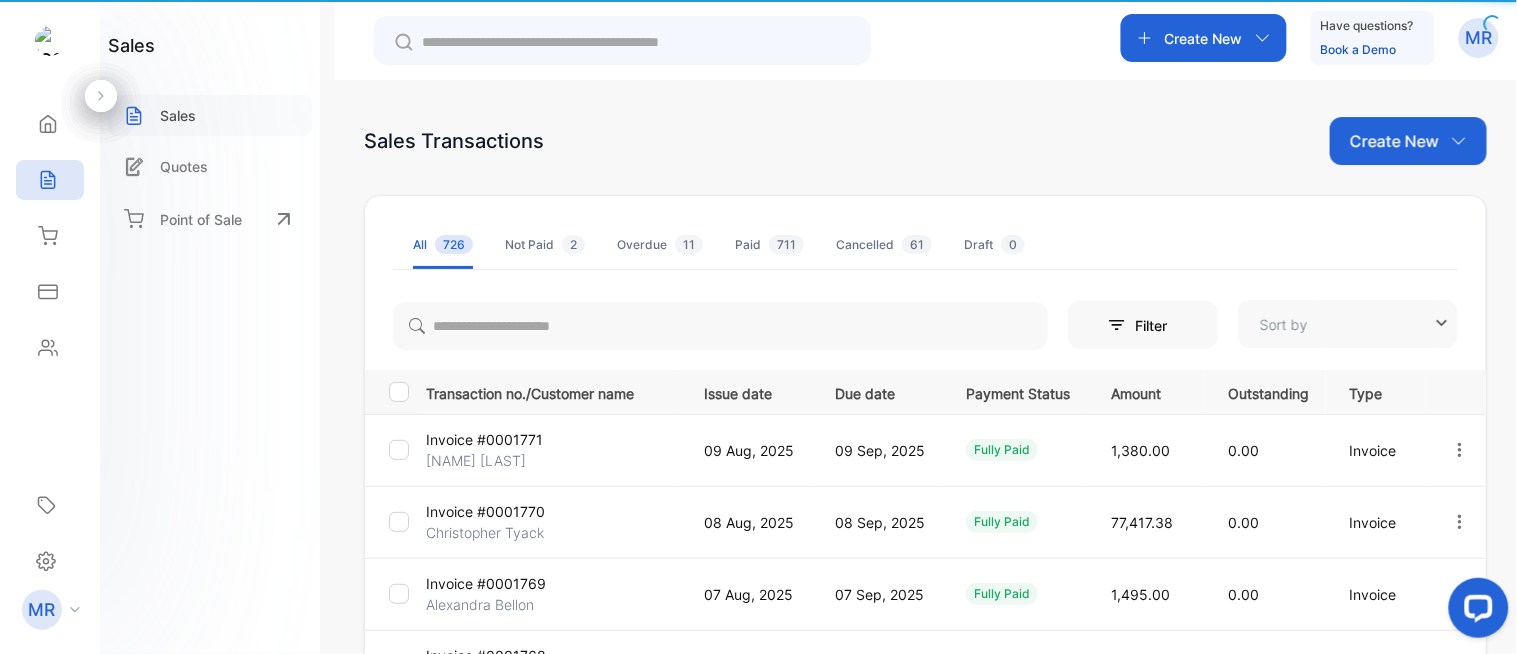 type on "**********" 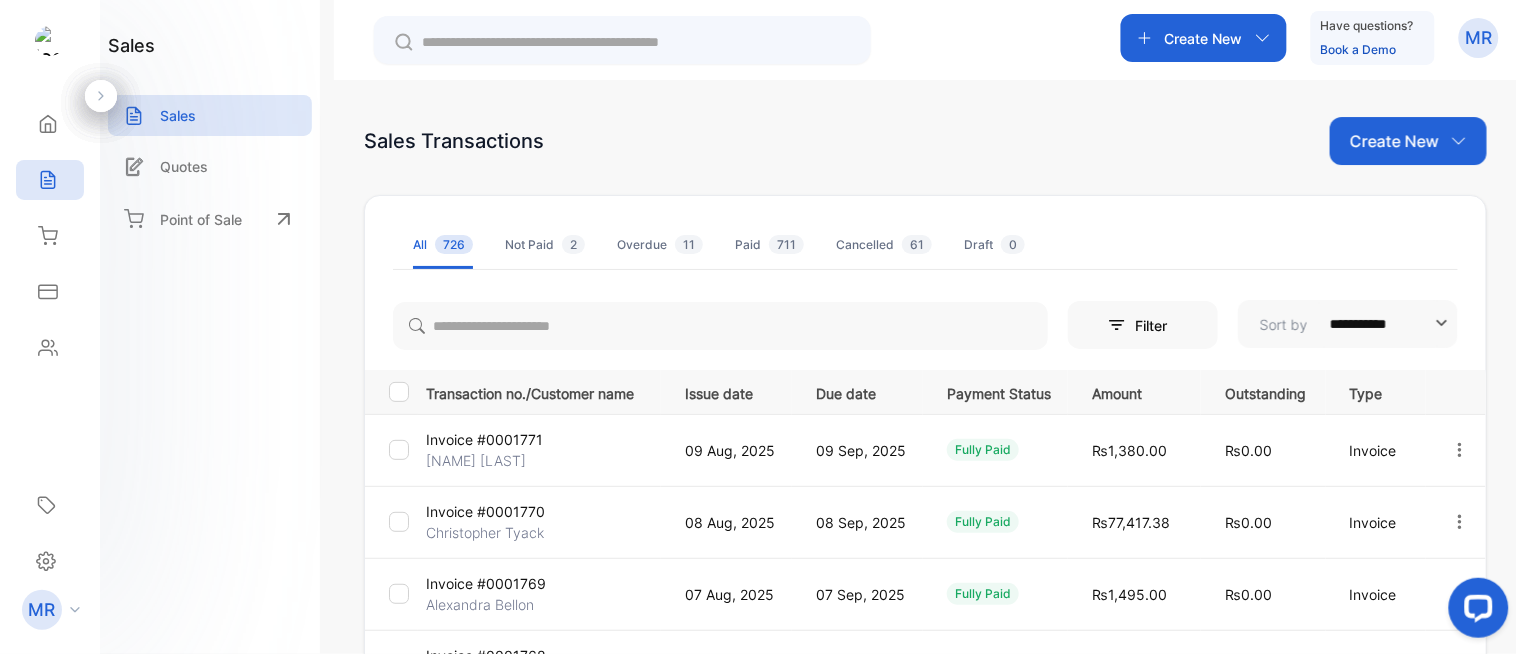 drag, startPoint x: 1010, startPoint y: 61, endPoint x: 954, endPoint y: 11, distance: 75.073296 